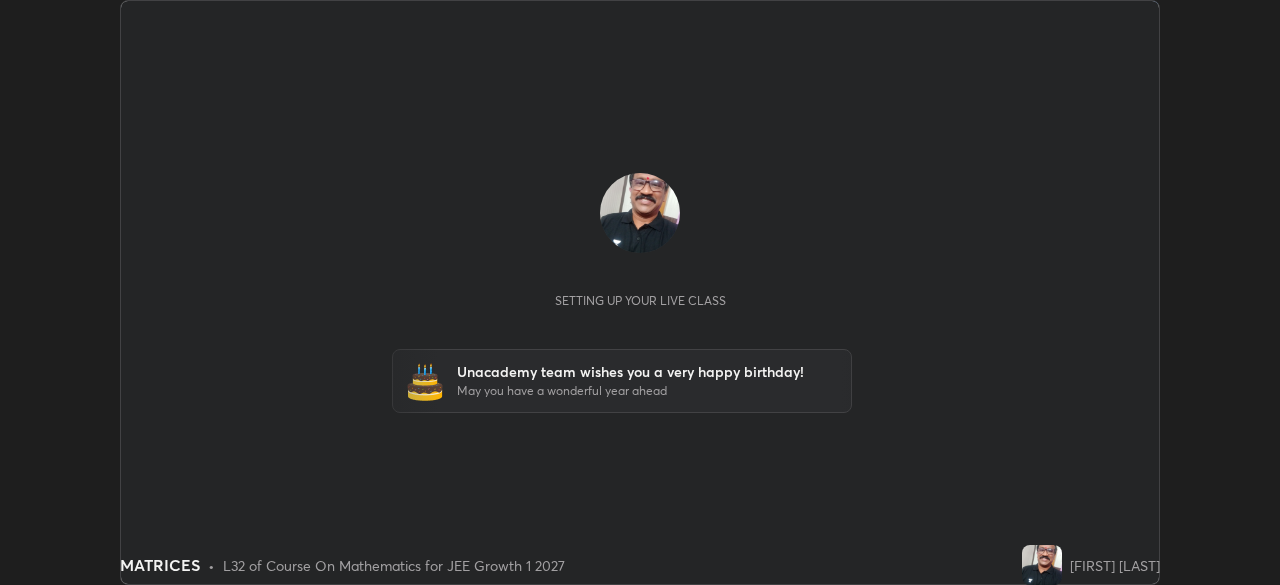 scroll, scrollTop: 0, scrollLeft: 0, axis: both 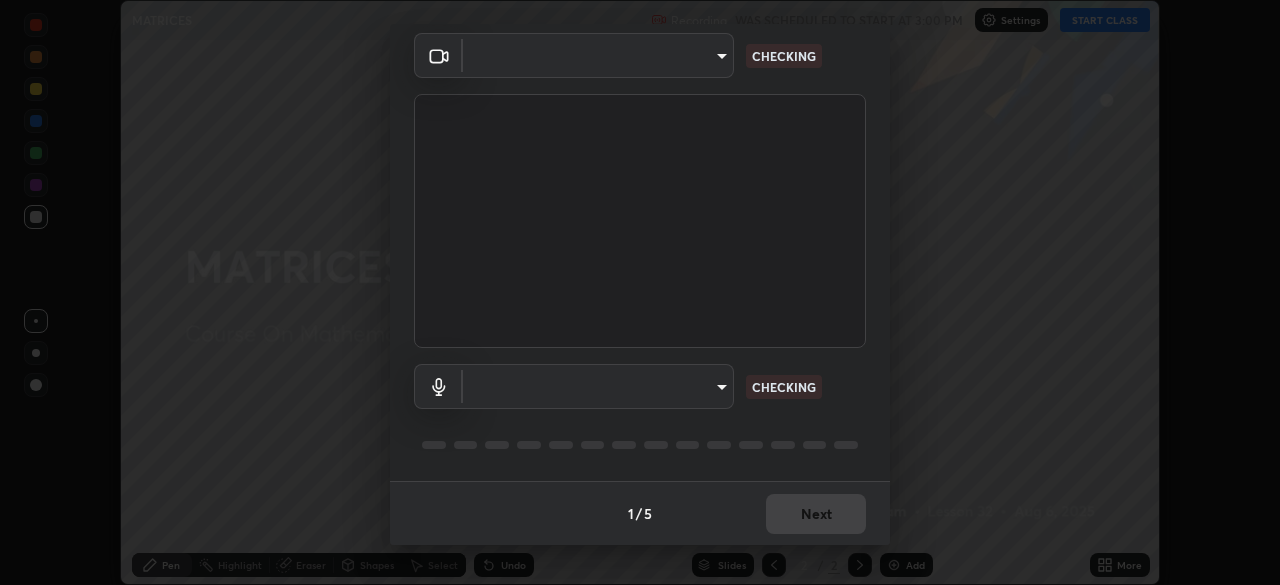 type on "0f274a8267b5173030dc61a733e8b940e392ec9806fffac7e2c15fa552184a42" 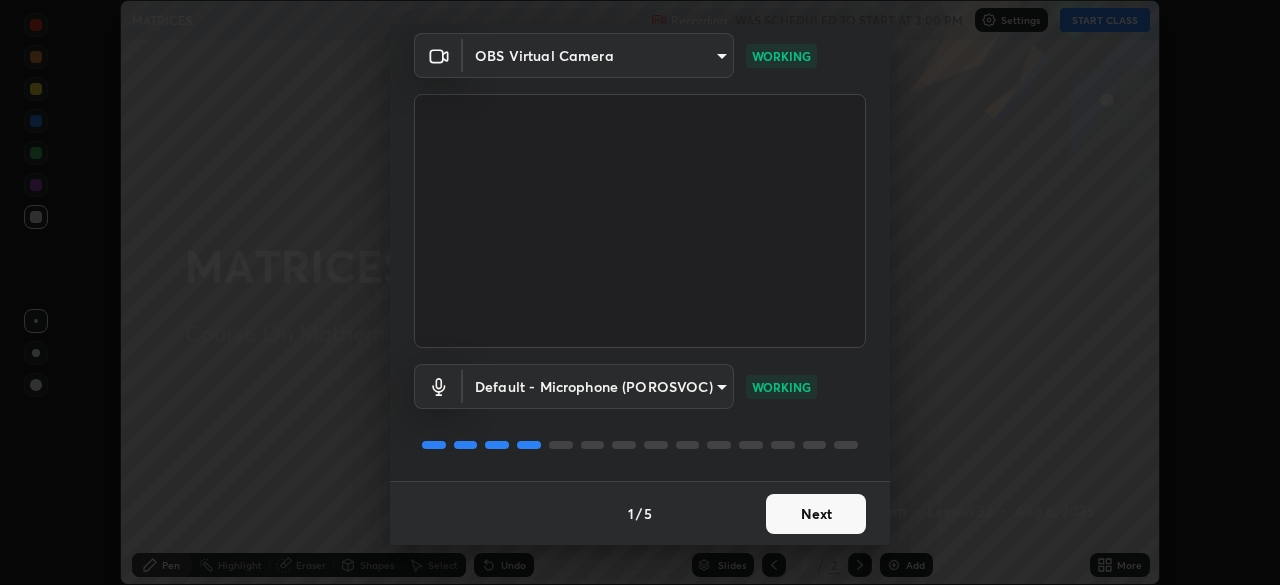 click on "Next" at bounding box center [816, 514] 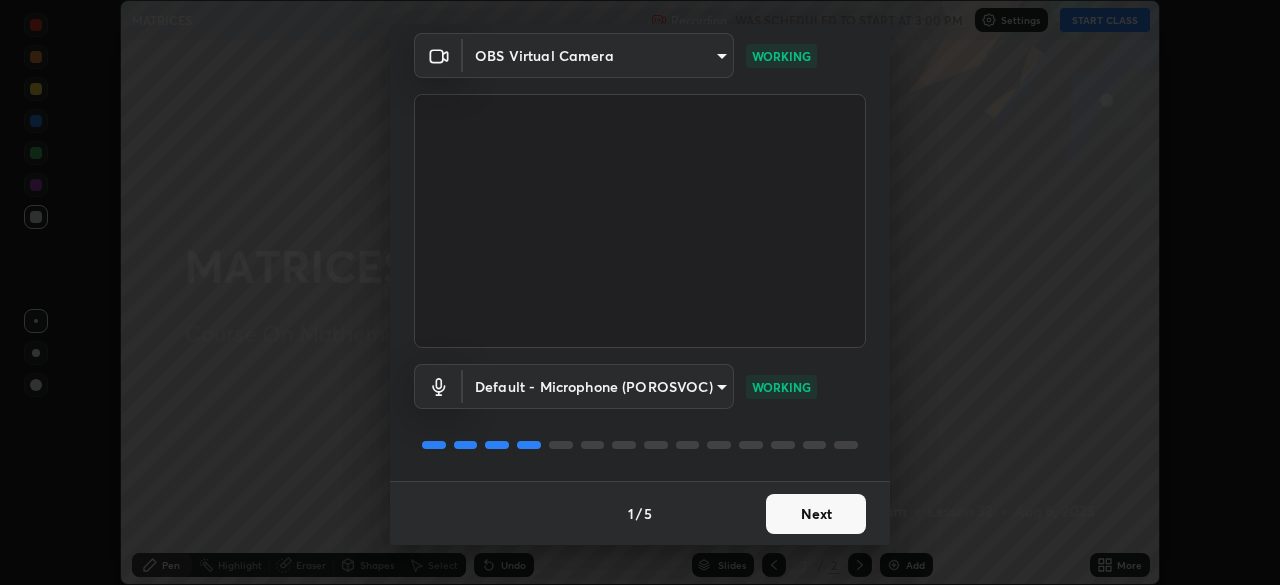 scroll, scrollTop: 0, scrollLeft: 0, axis: both 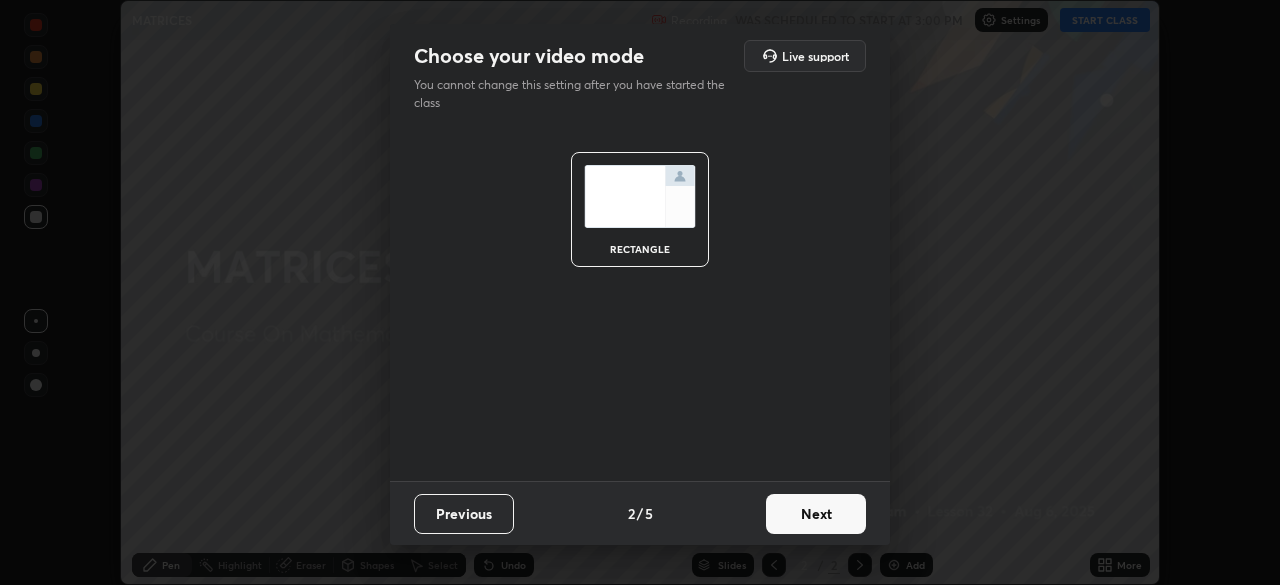 click on "Next" at bounding box center (816, 514) 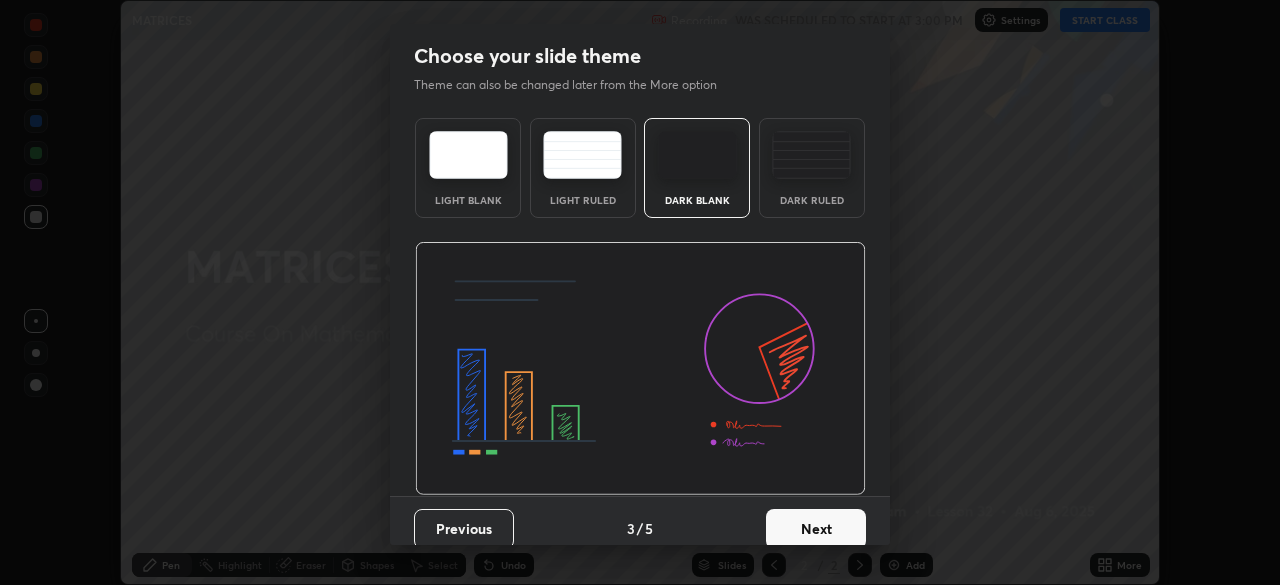 click on "Next" at bounding box center [816, 529] 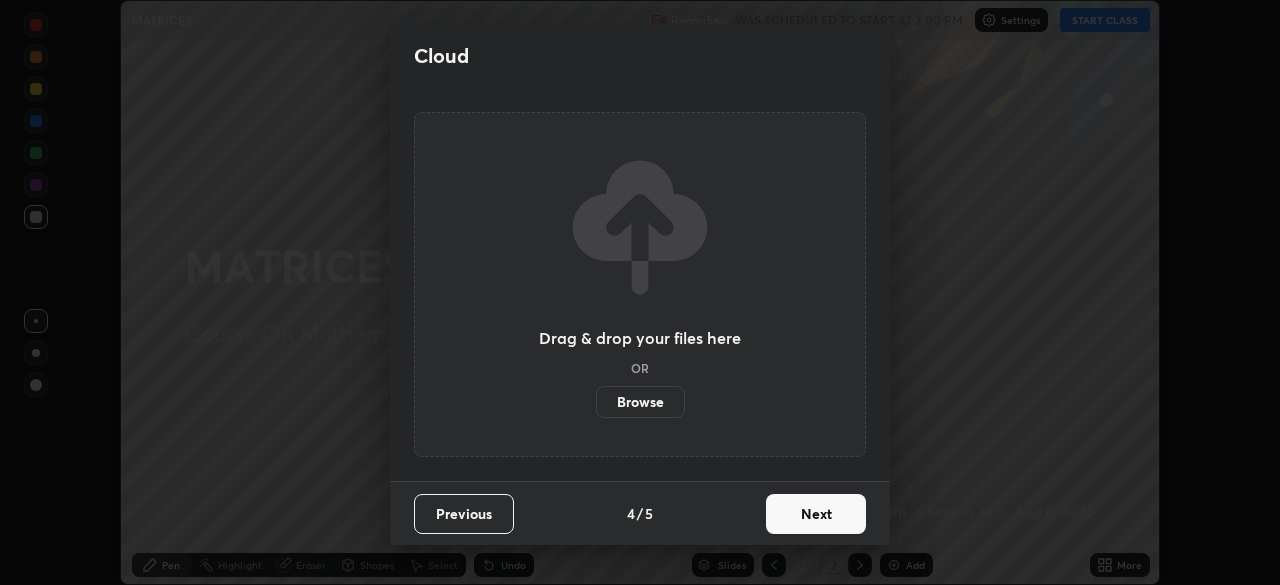 click on "Next" at bounding box center [816, 514] 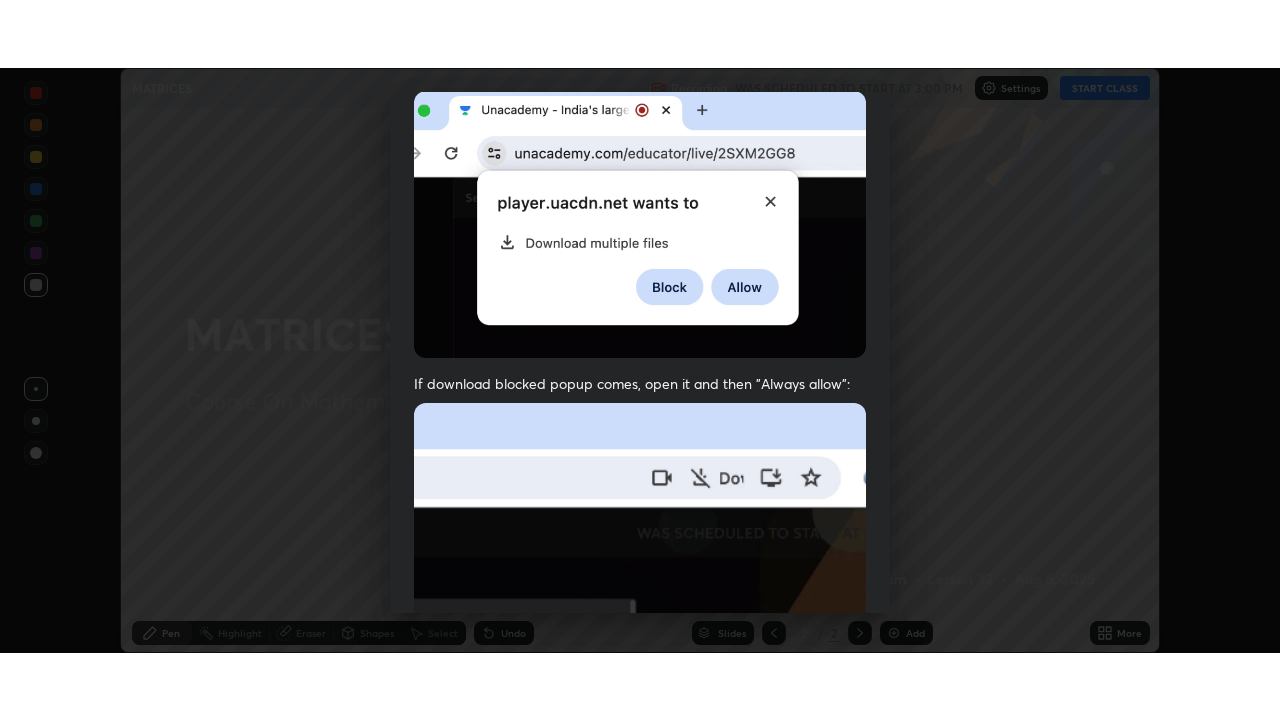 scroll, scrollTop: 479, scrollLeft: 0, axis: vertical 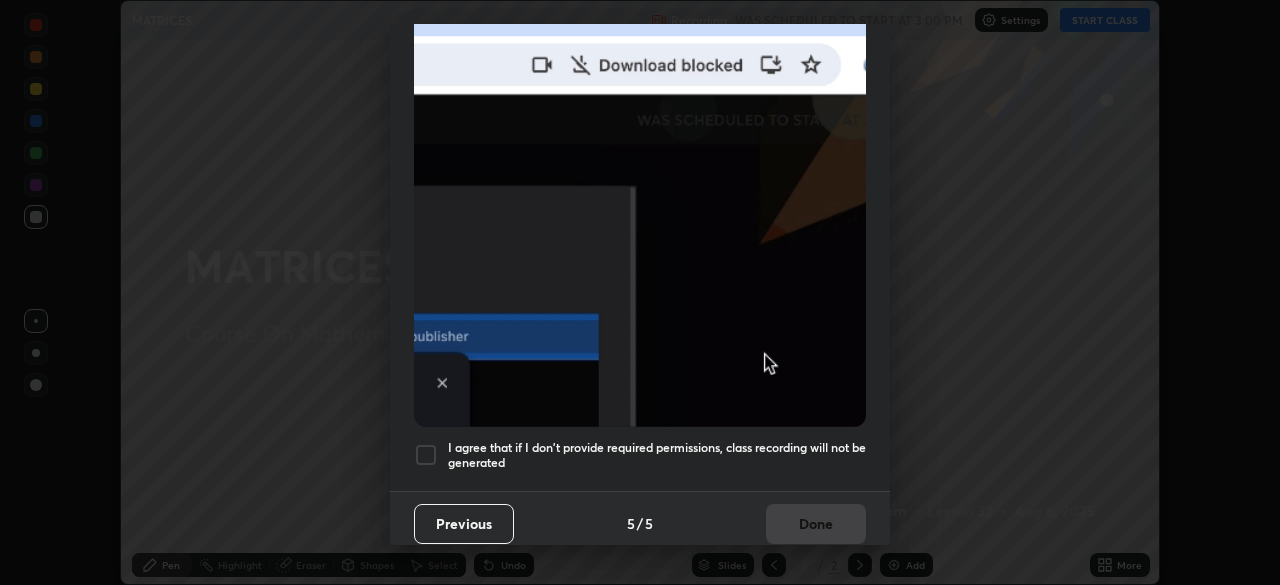 click on "I agree that if I don't provide required permissions, class recording will not be generated" at bounding box center (640, 455) 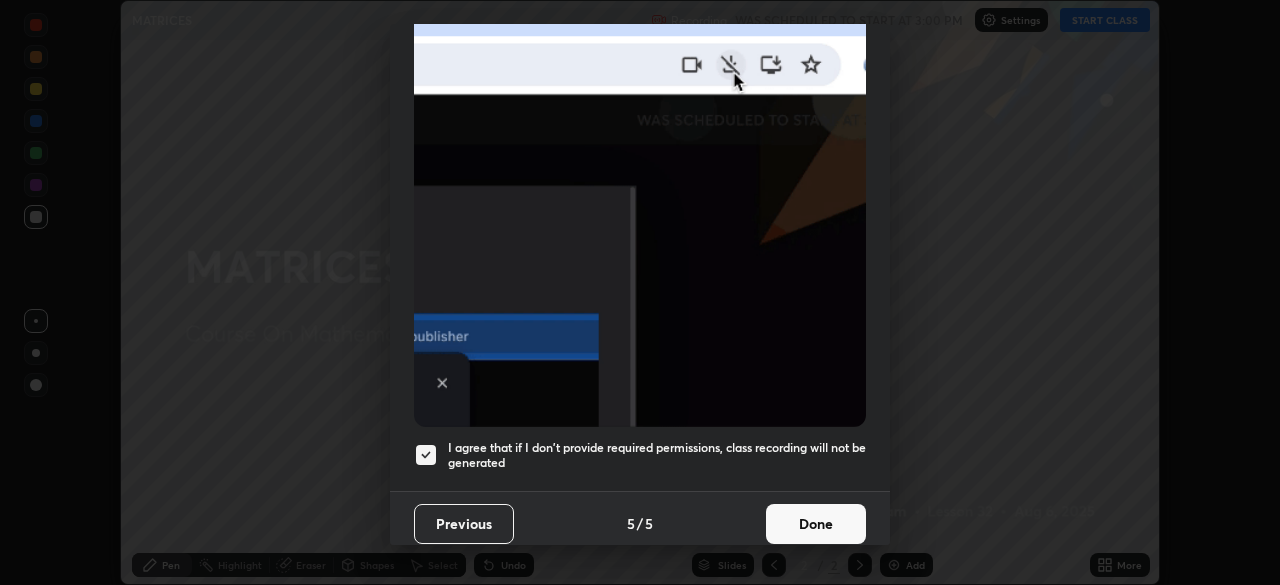 click on "Done" at bounding box center [816, 524] 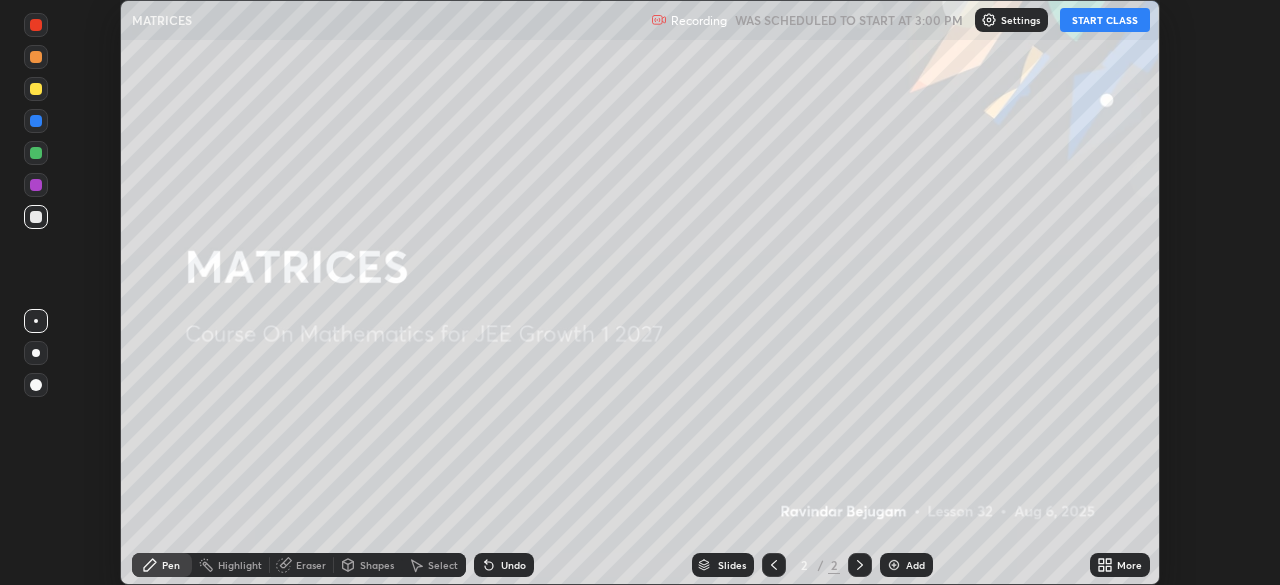 click on "START CLASS" at bounding box center (1105, 20) 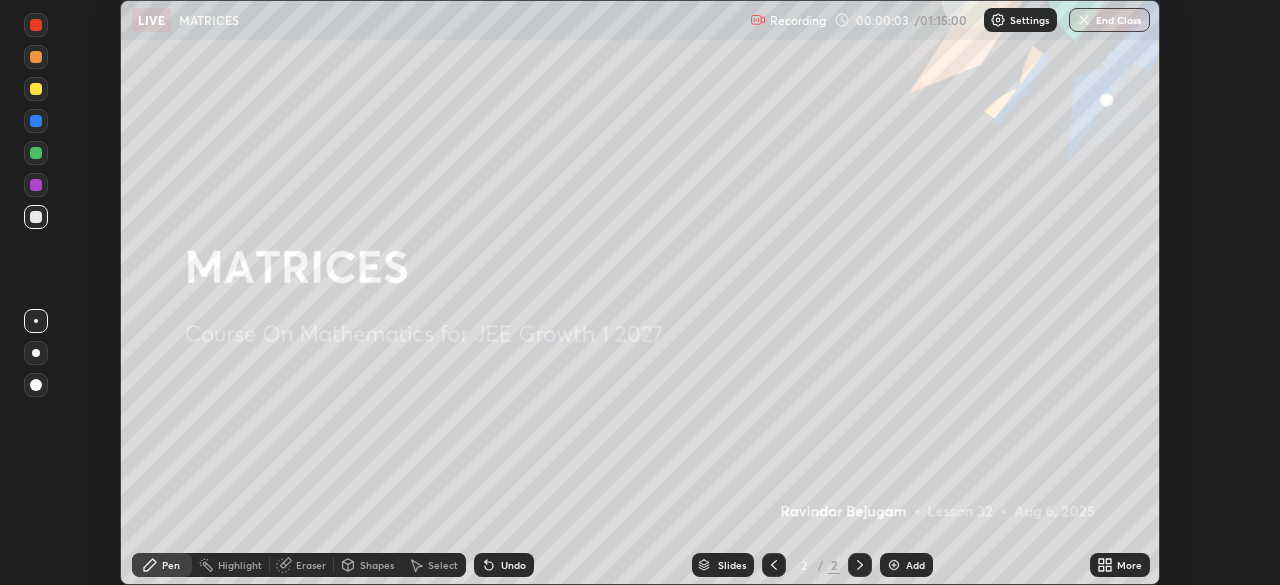 click 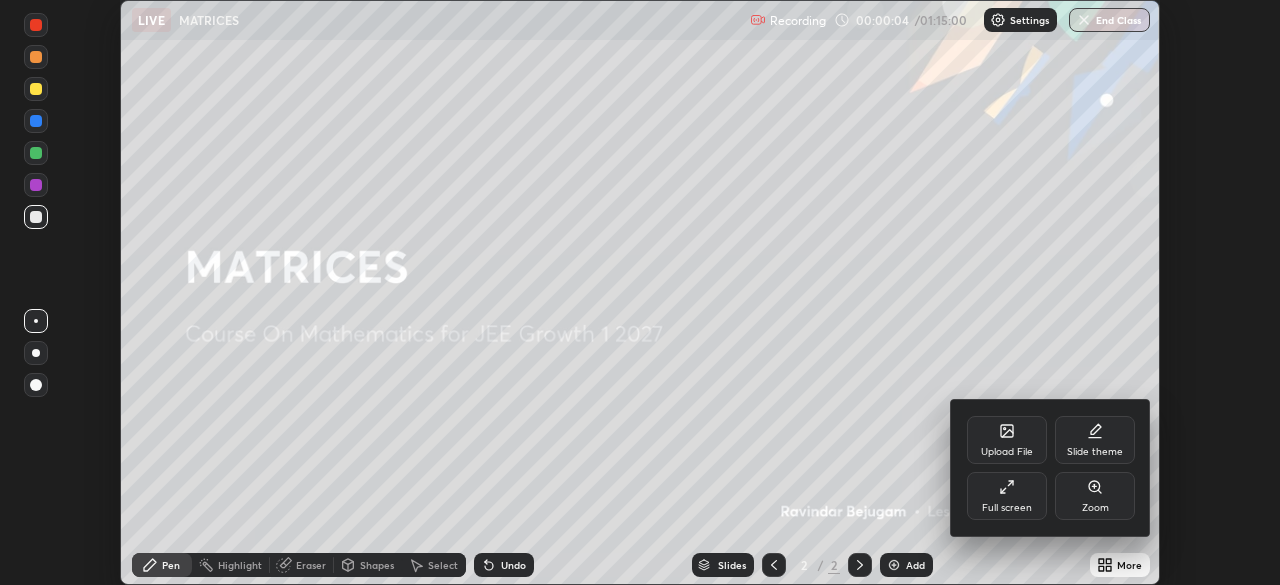 click on "Full screen" at bounding box center [1007, 496] 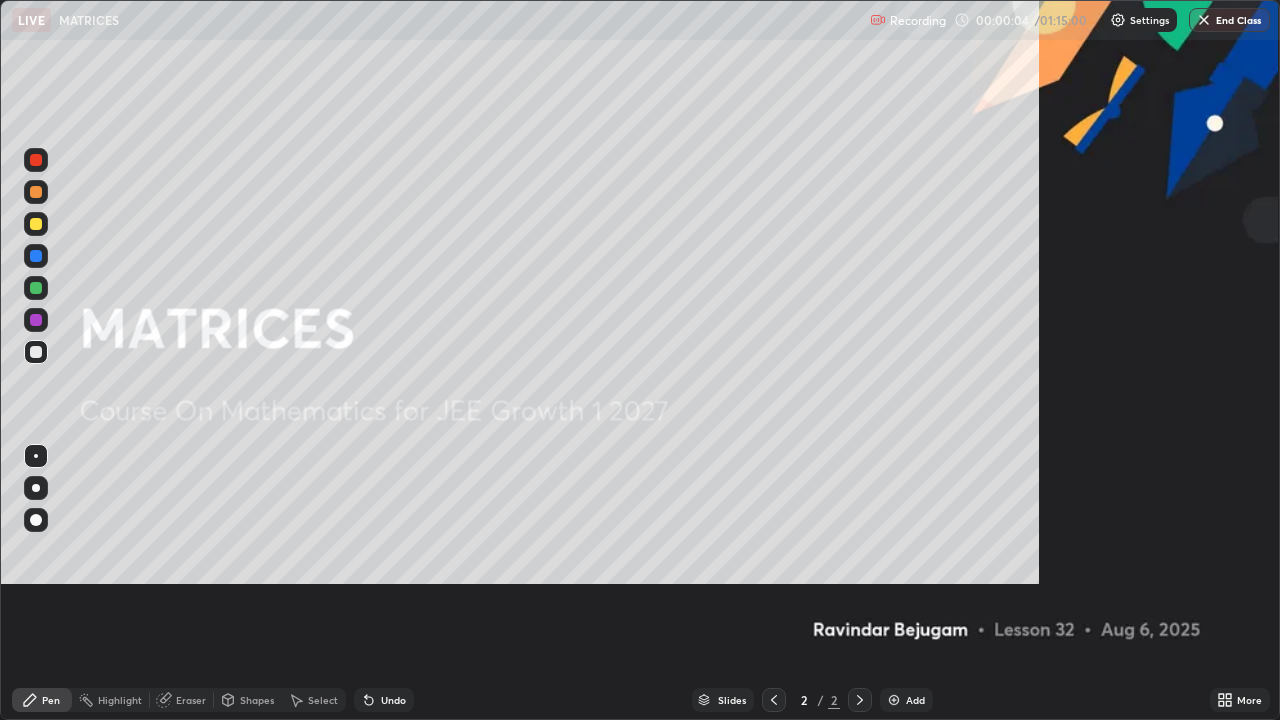 scroll, scrollTop: 99280, scrollLeft: 98720, axis: both 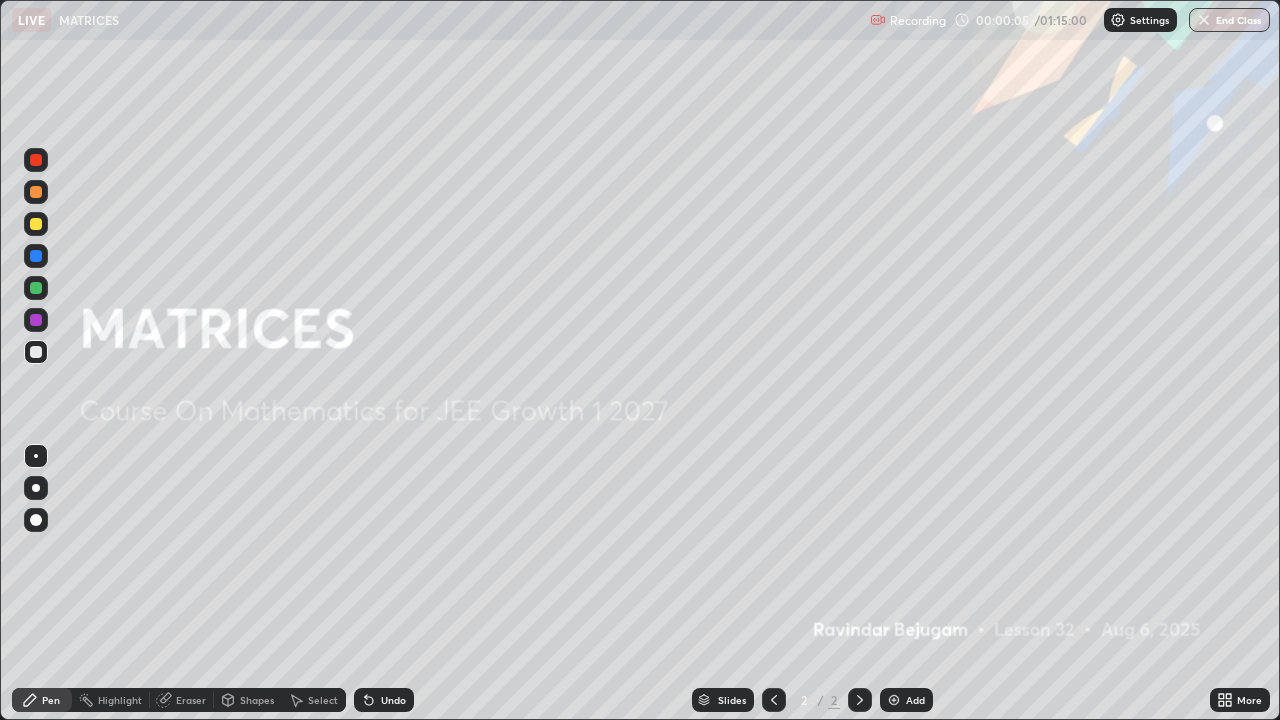 click on "Add" at bounding box center (906, 700) 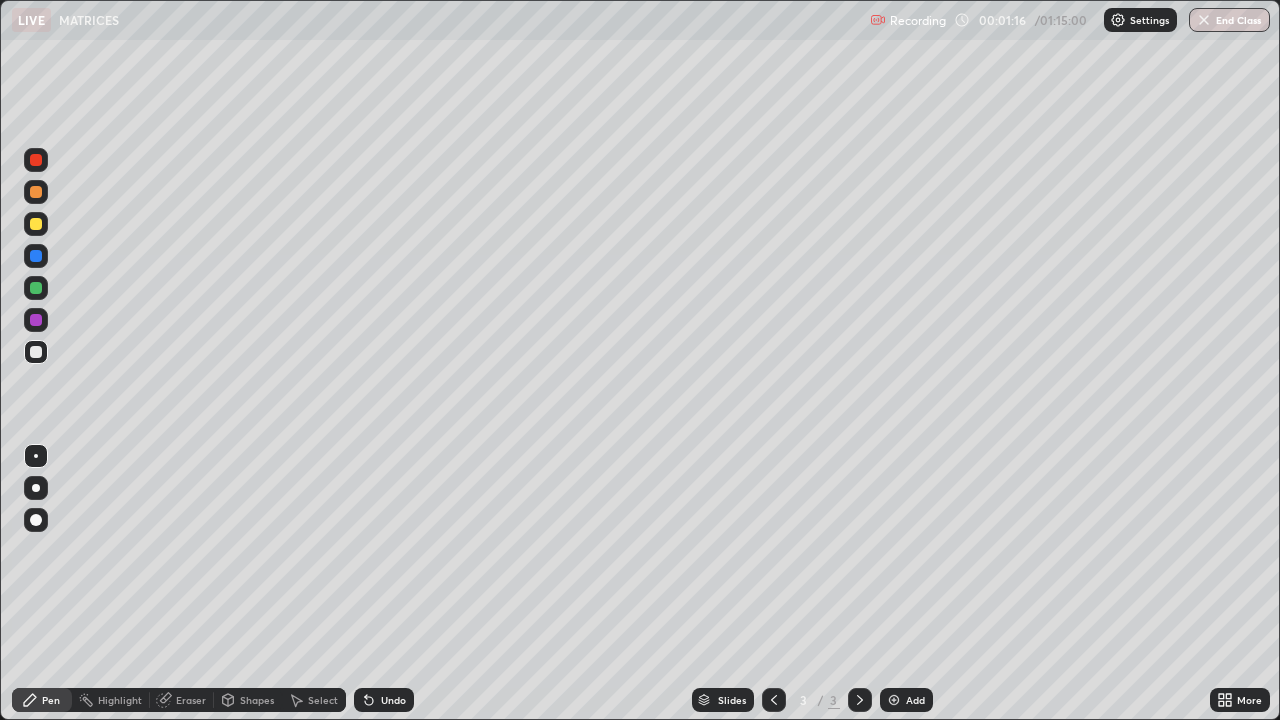 click on "Eraser" at bounding box center (191, 700) 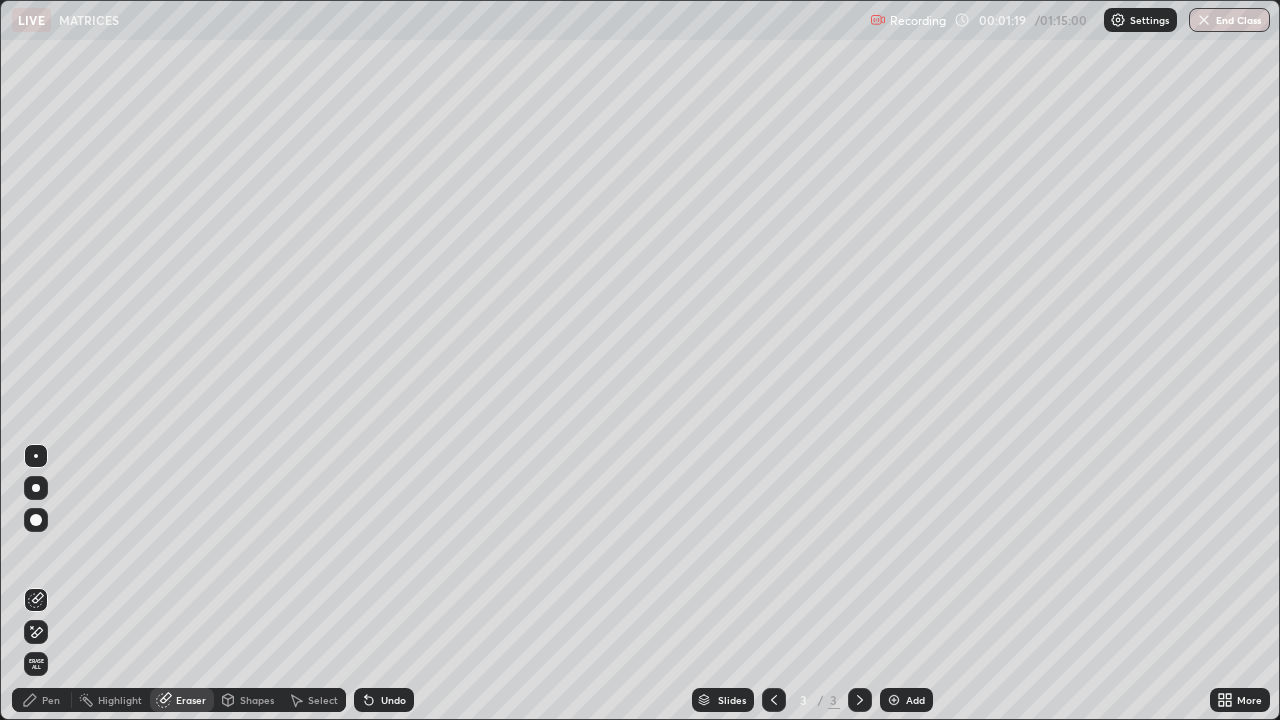 click on "Pen" at bounding box center [51, 700] 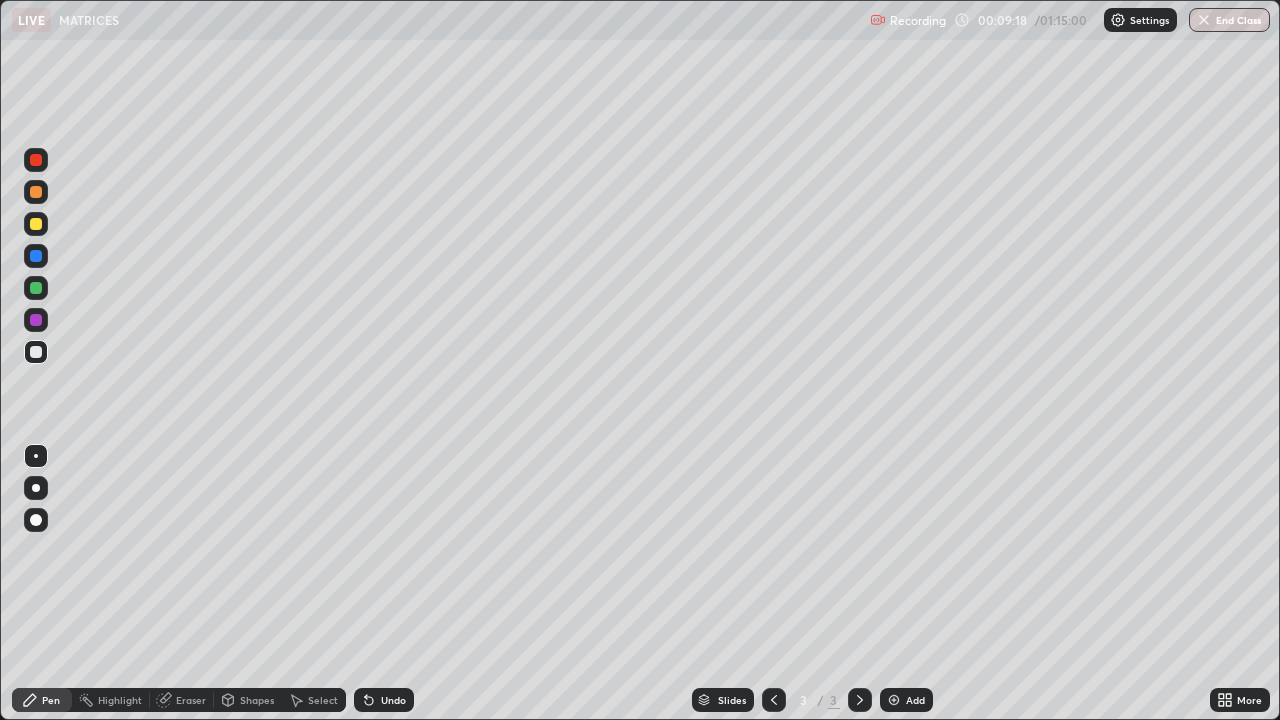 click on "Eraser" at bounding box center [191, 700] 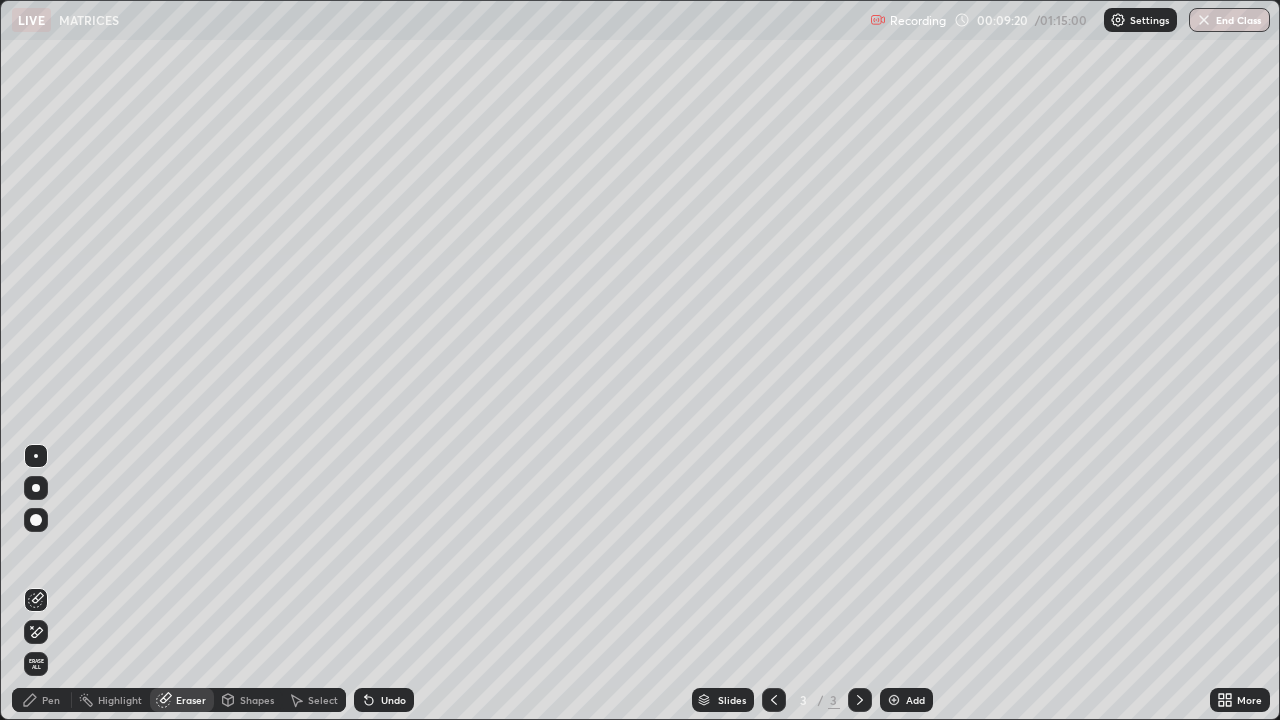 click on "Pen" at bounding box center (42, 700) 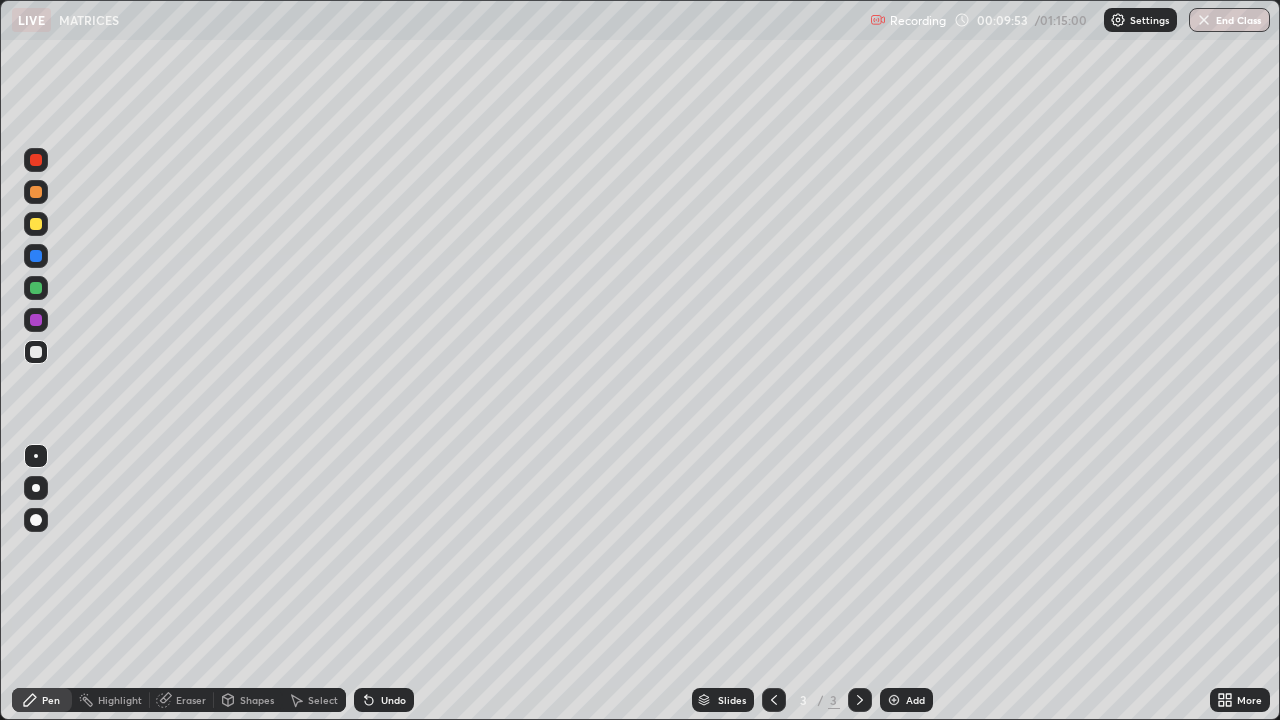 click on "Undo" at bounding box center (393, 700) 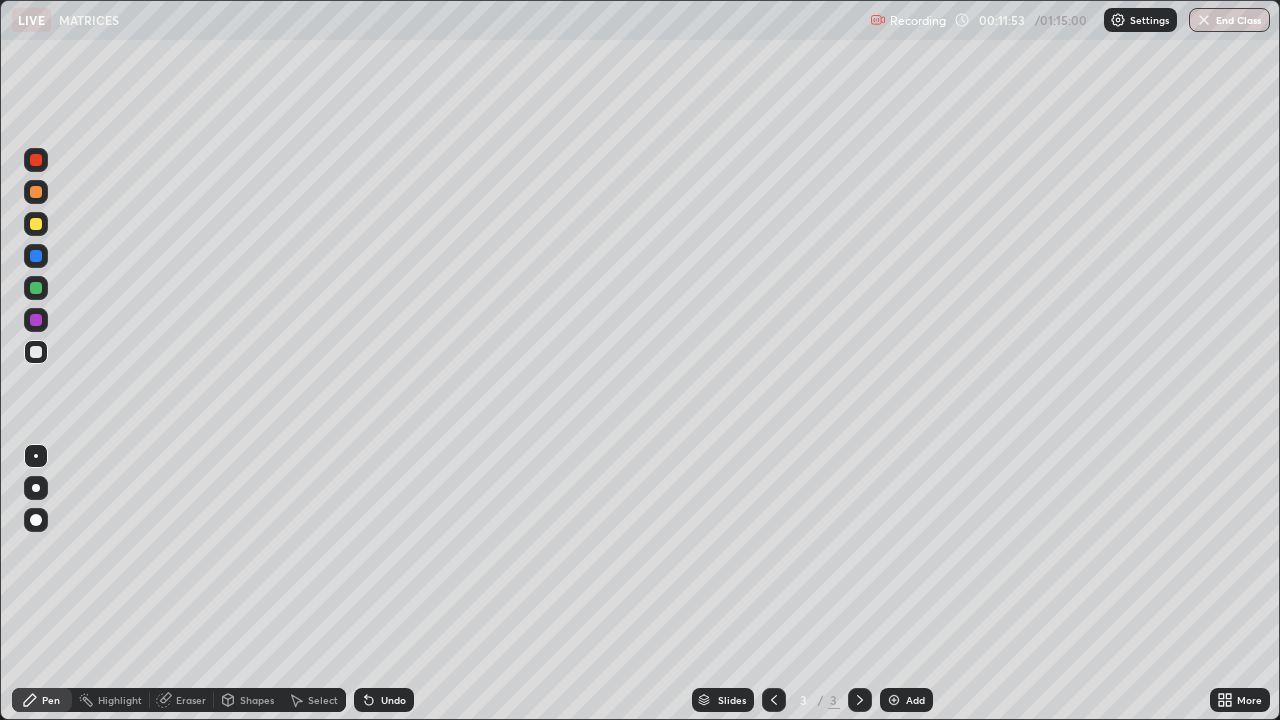 click at bounding box center [894, 700] 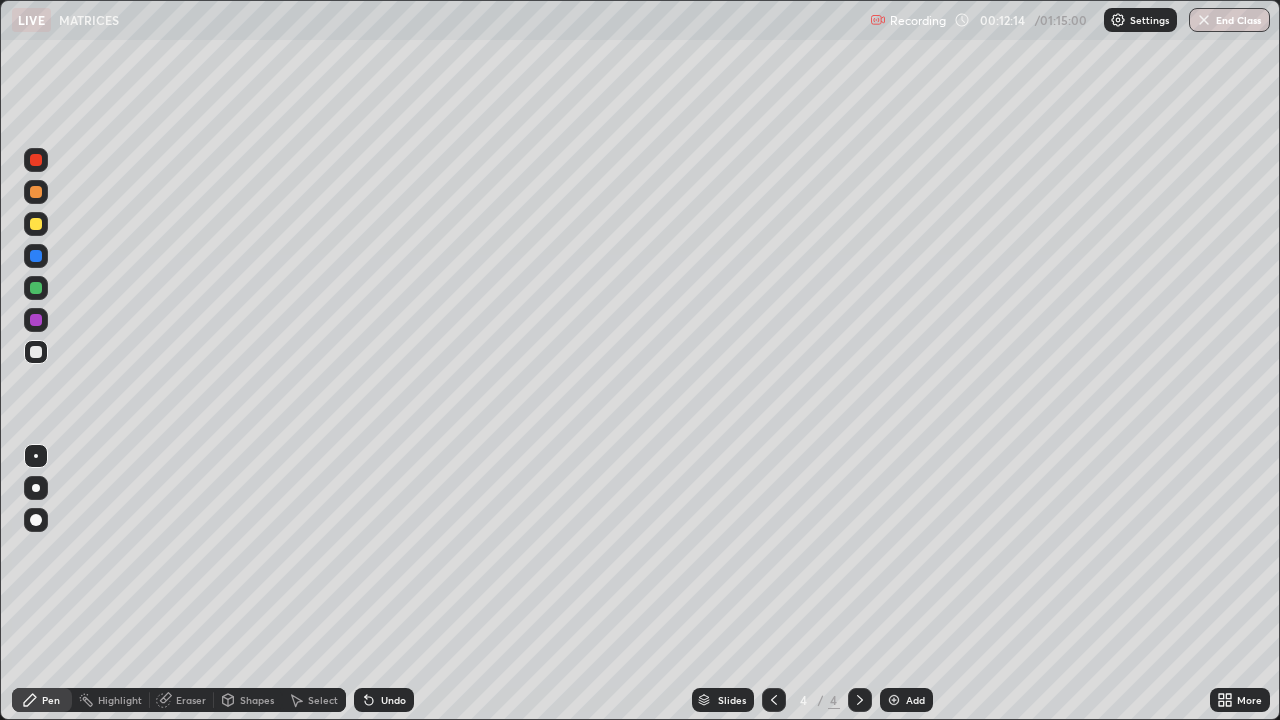 click at bounding box center (36, 192) 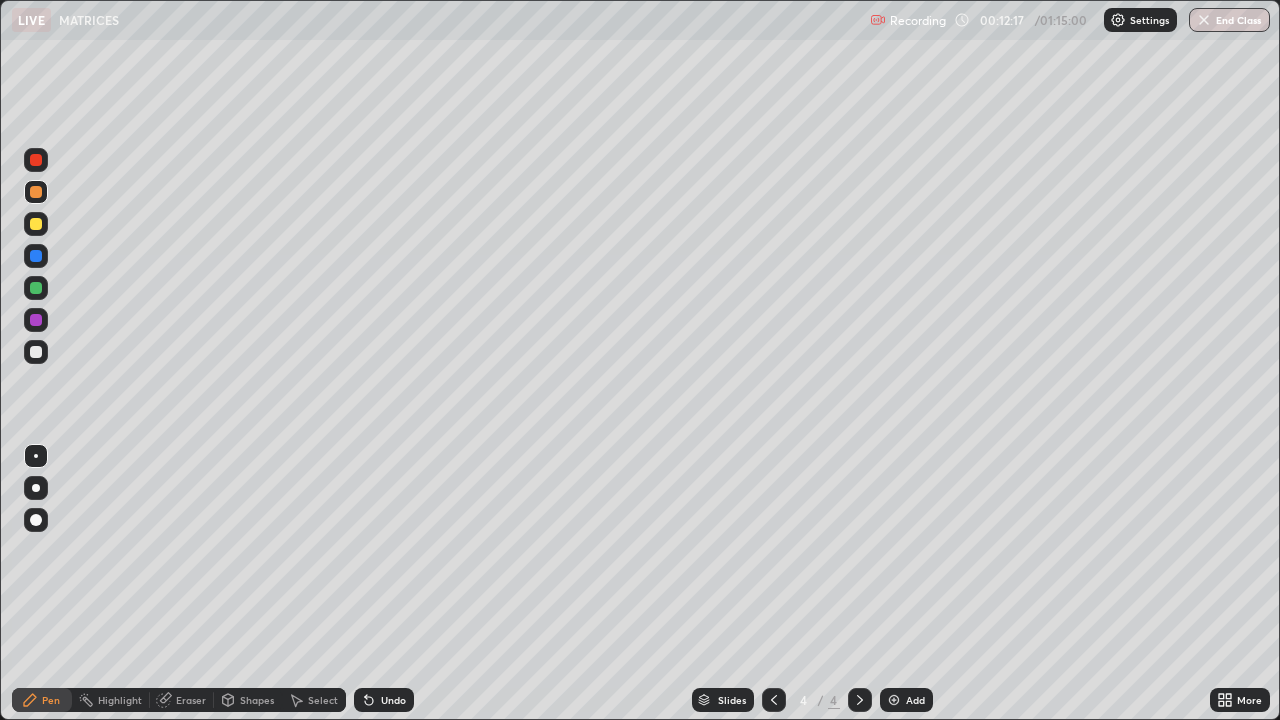 click at bounding box center (36, 352) 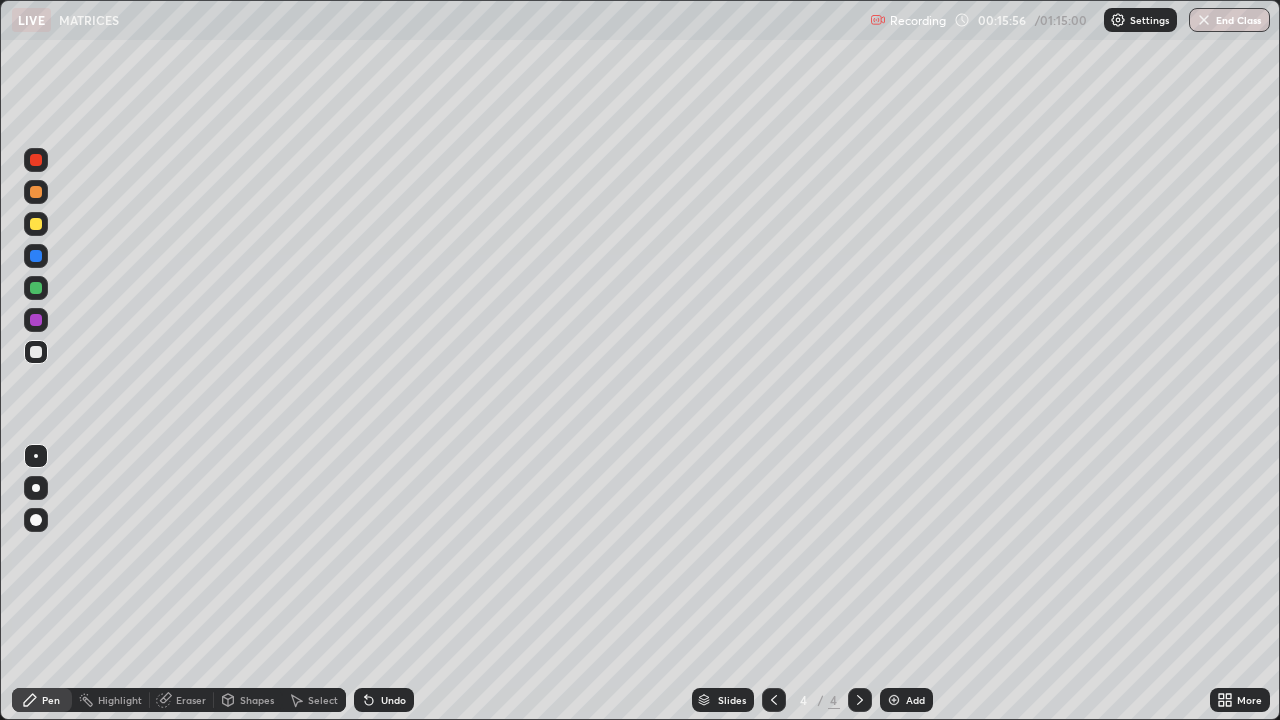 click at bounding box center [36, 320] 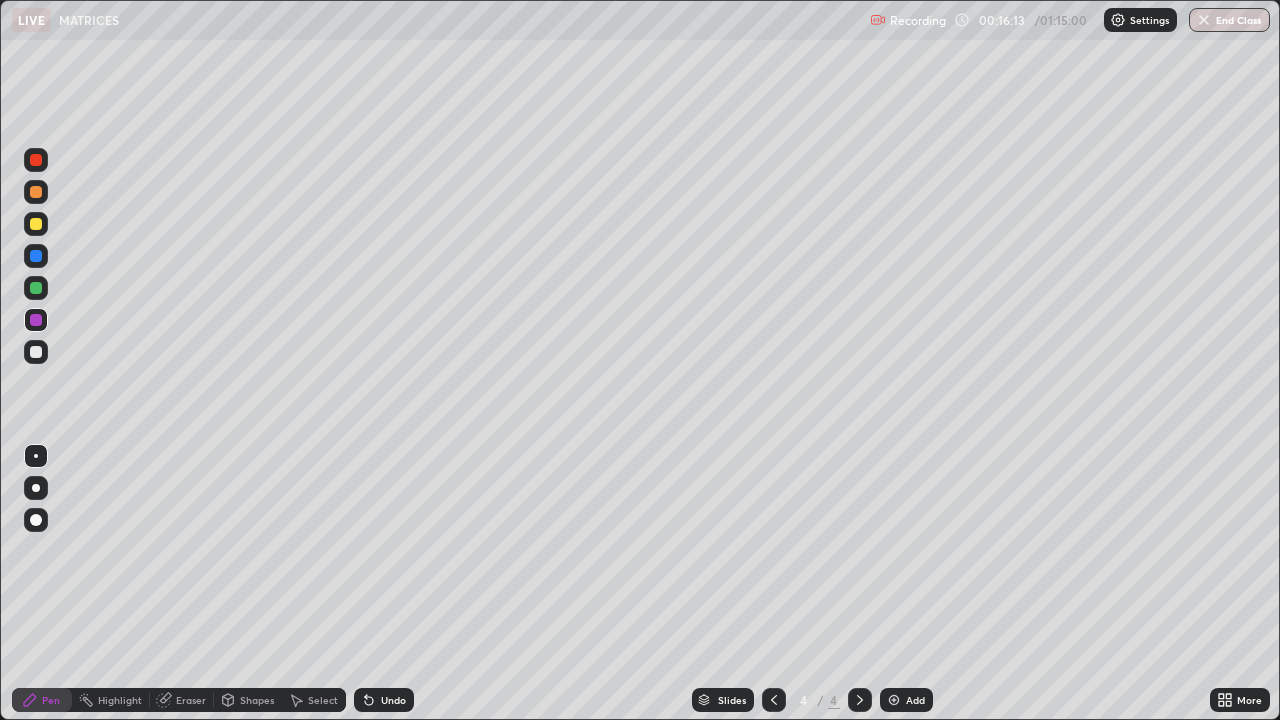 click at bounding box center [36, 288] 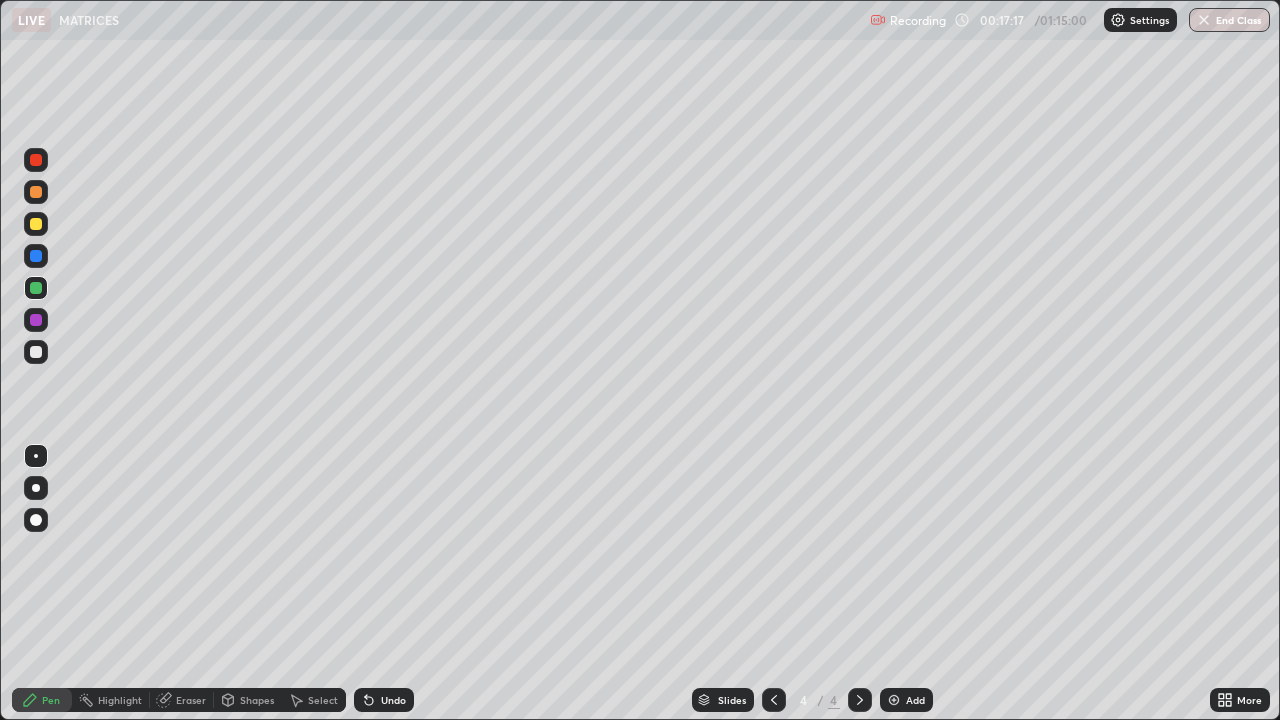 click at bounding box center [36, 352] 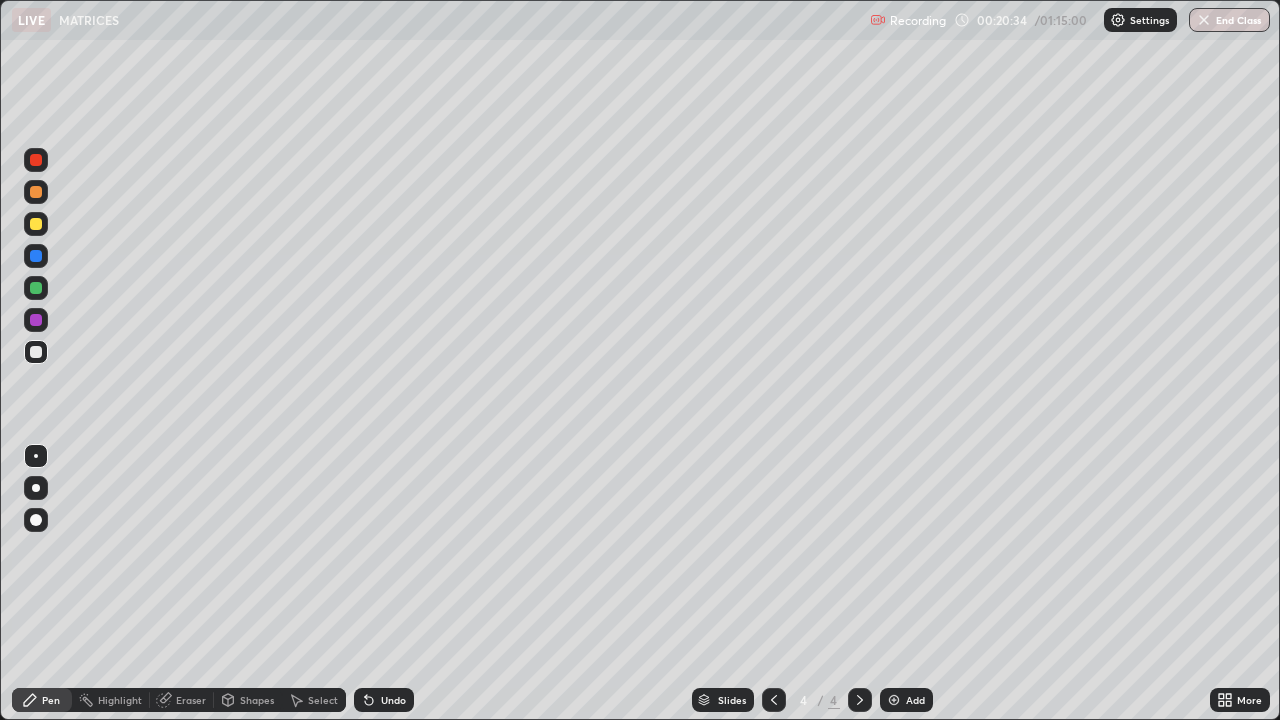 click at bounding box center [894, 700] 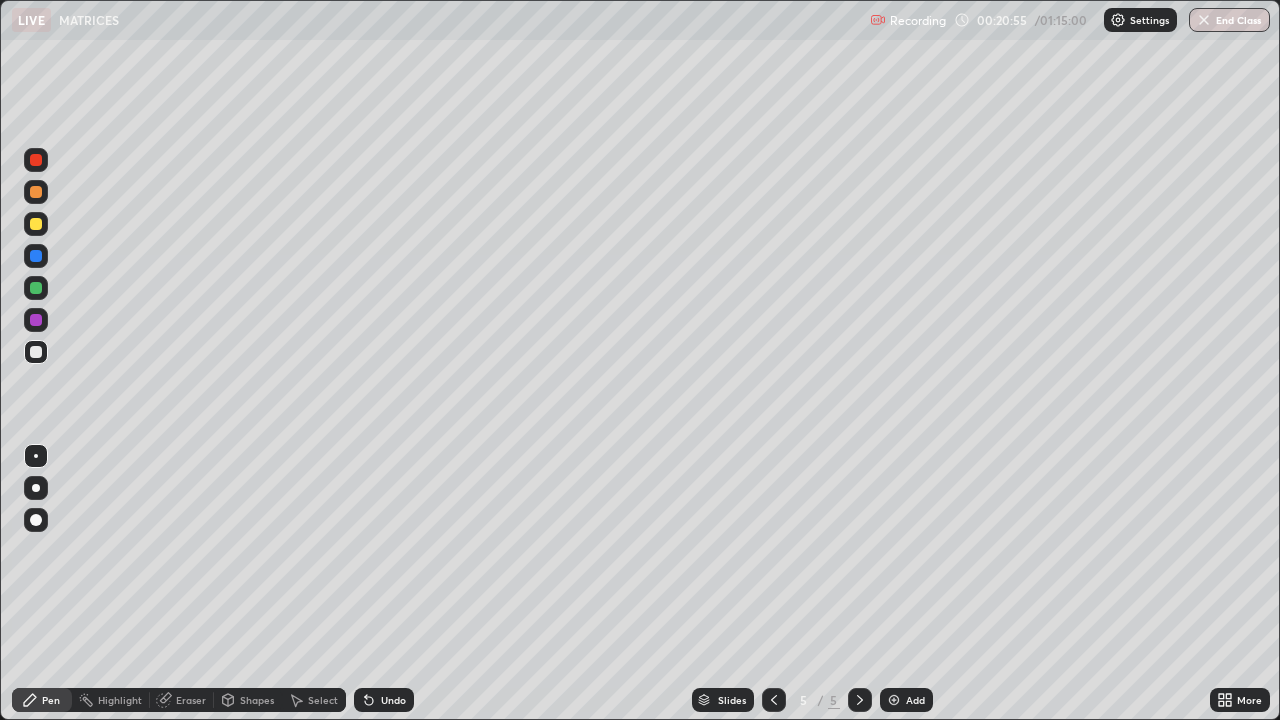 click at bounding box center [36, 320] 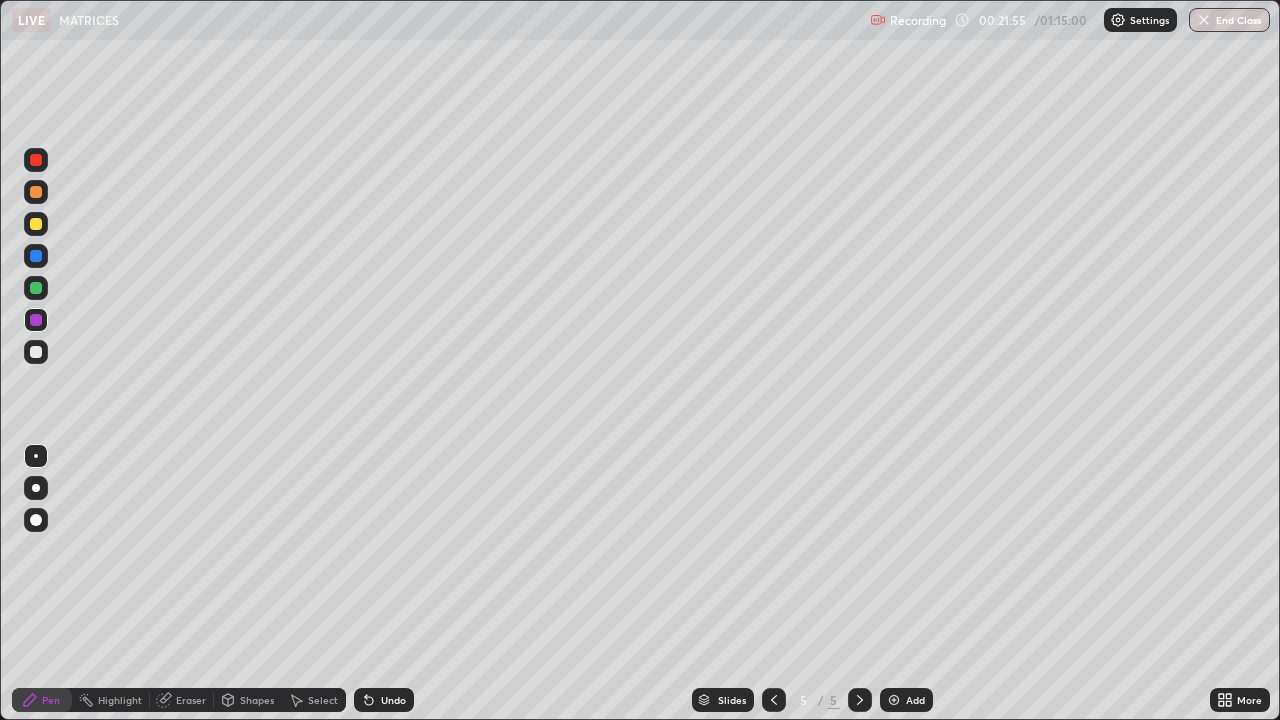 click at bounding box center (36, 352) 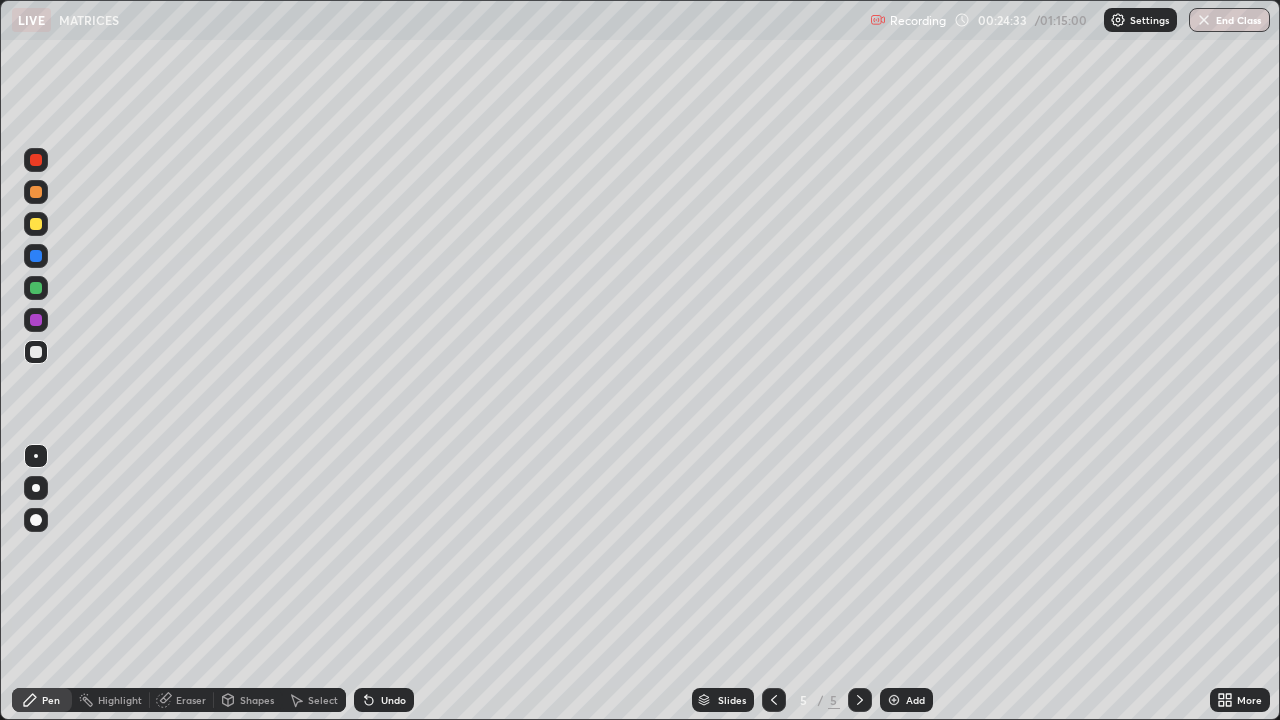 click on "Eraser" at bounding box center [191, 700] 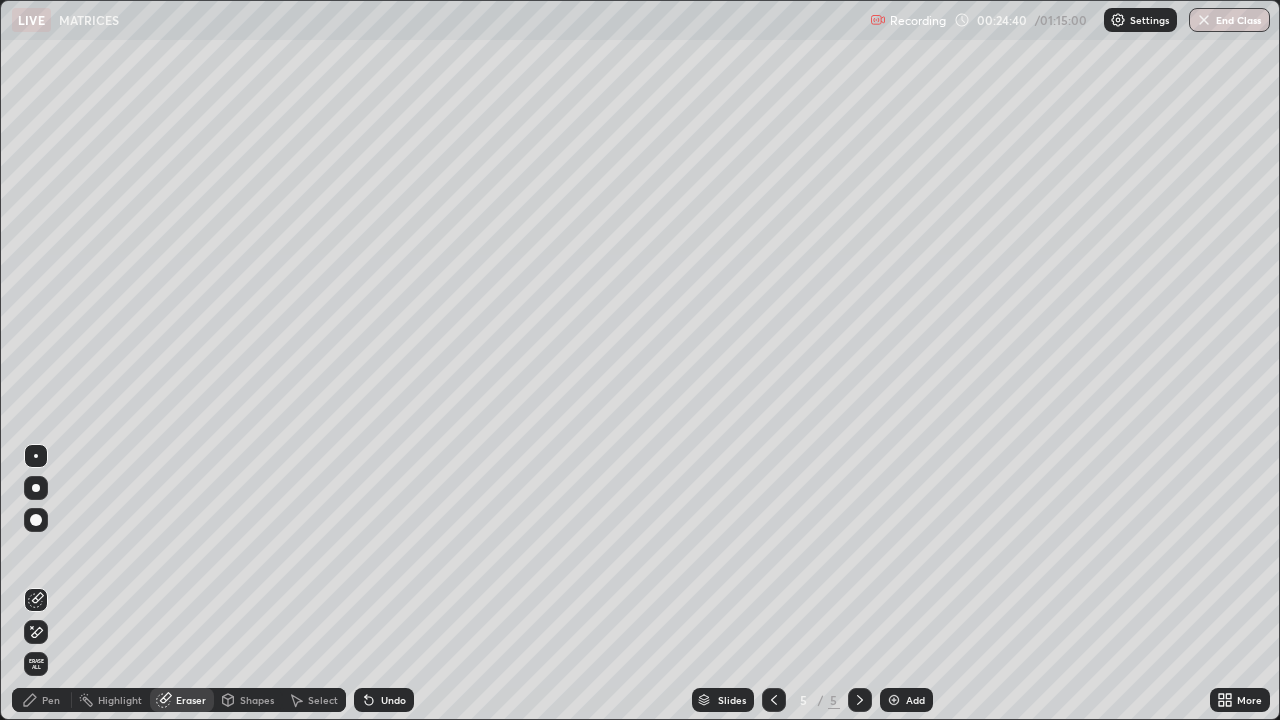click on "Pen" at bounding box center [51, 700] 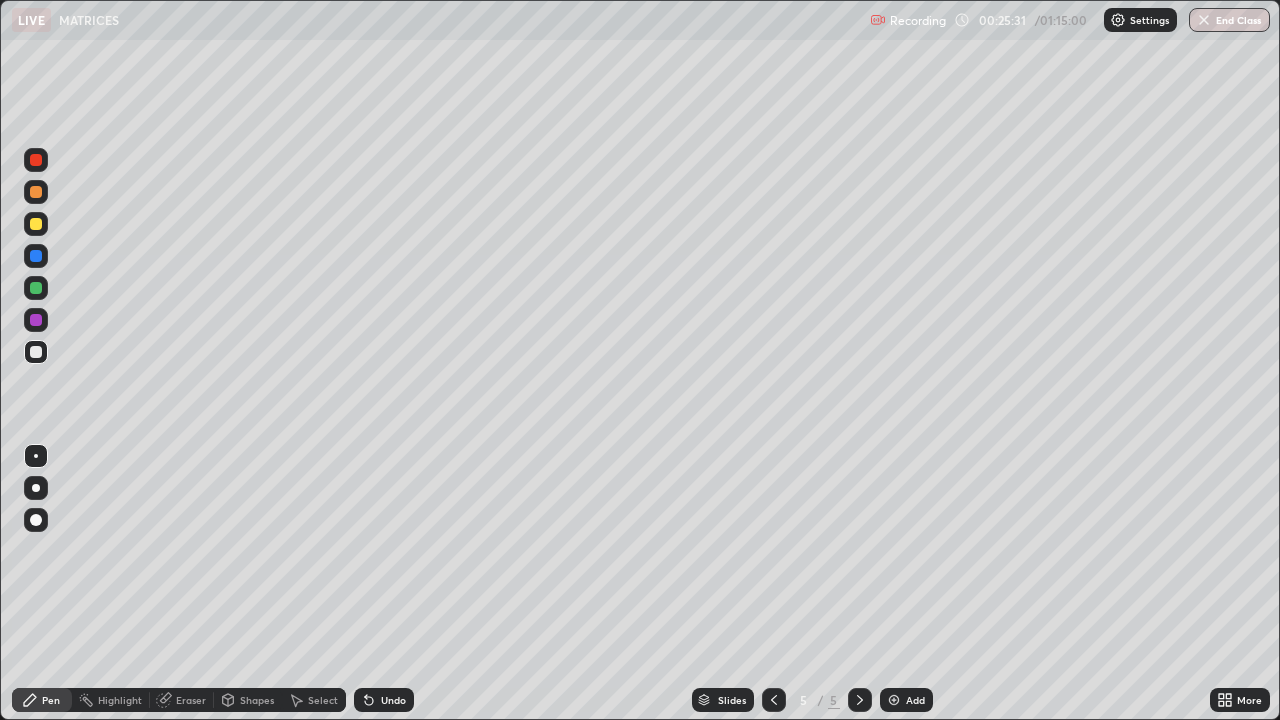 click at bounding box center (36, 320) 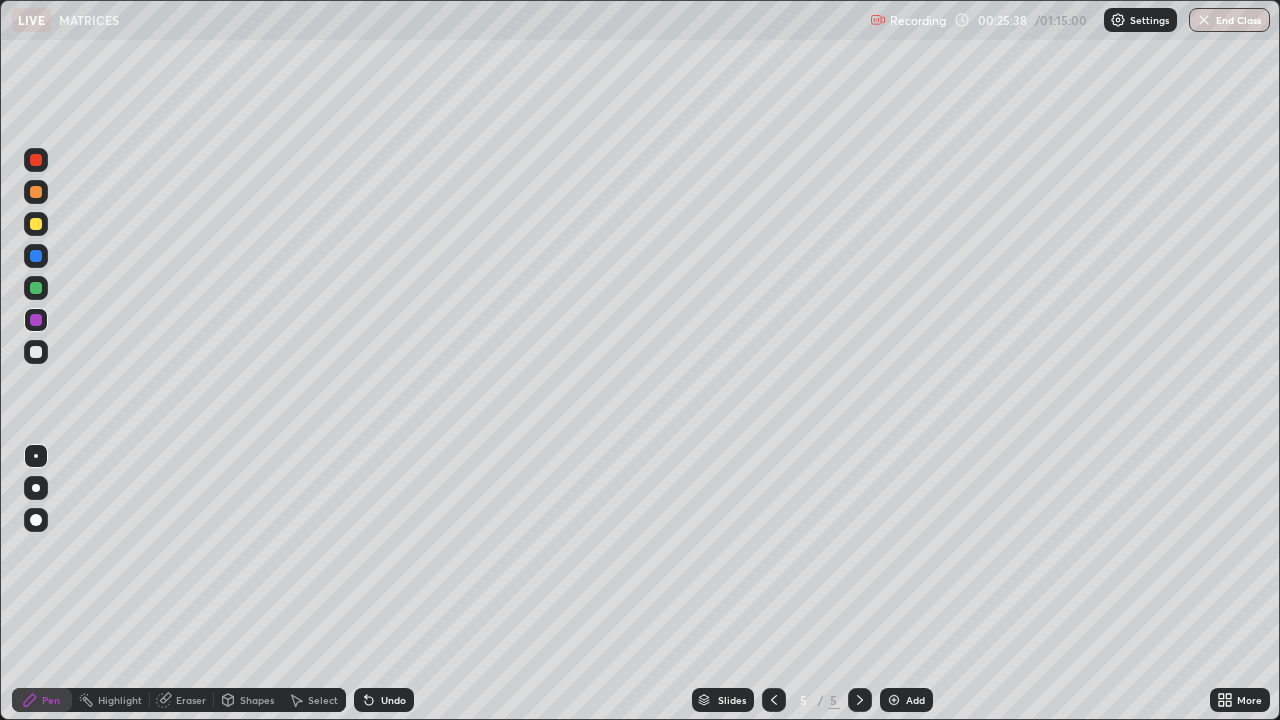 click at bounding box center [36, 352] 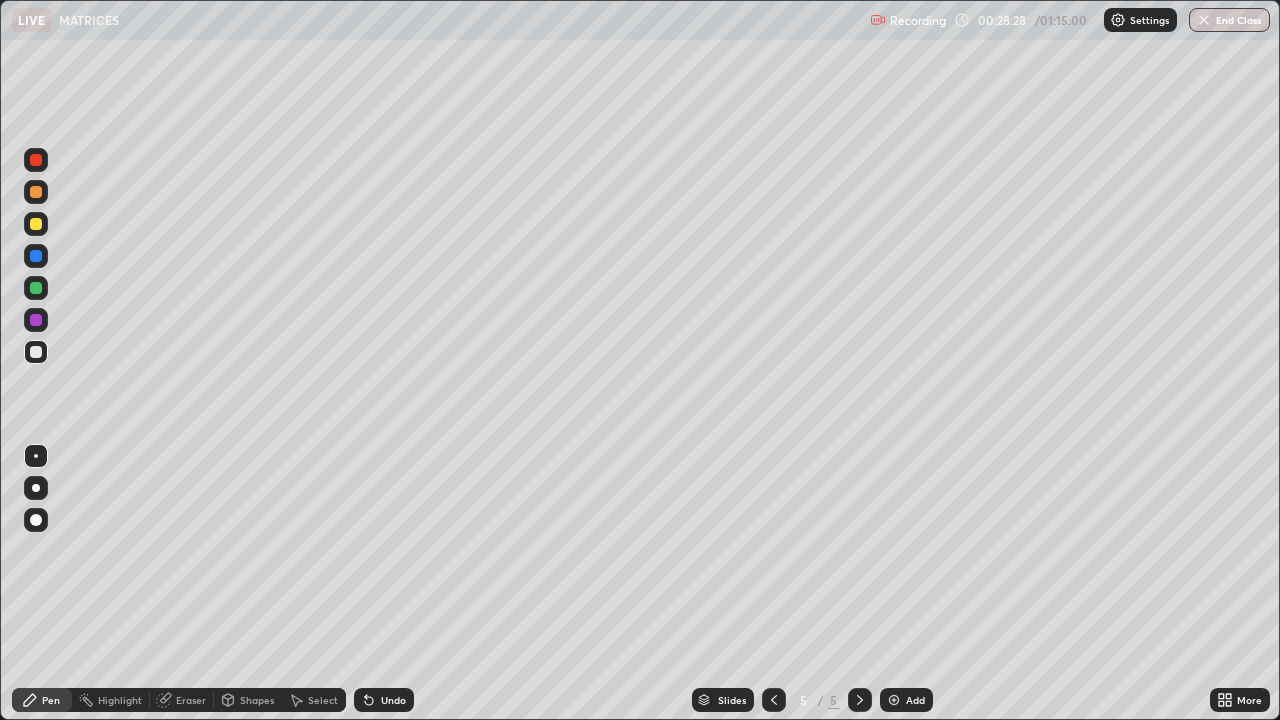 click at bounding box center [894, 700] 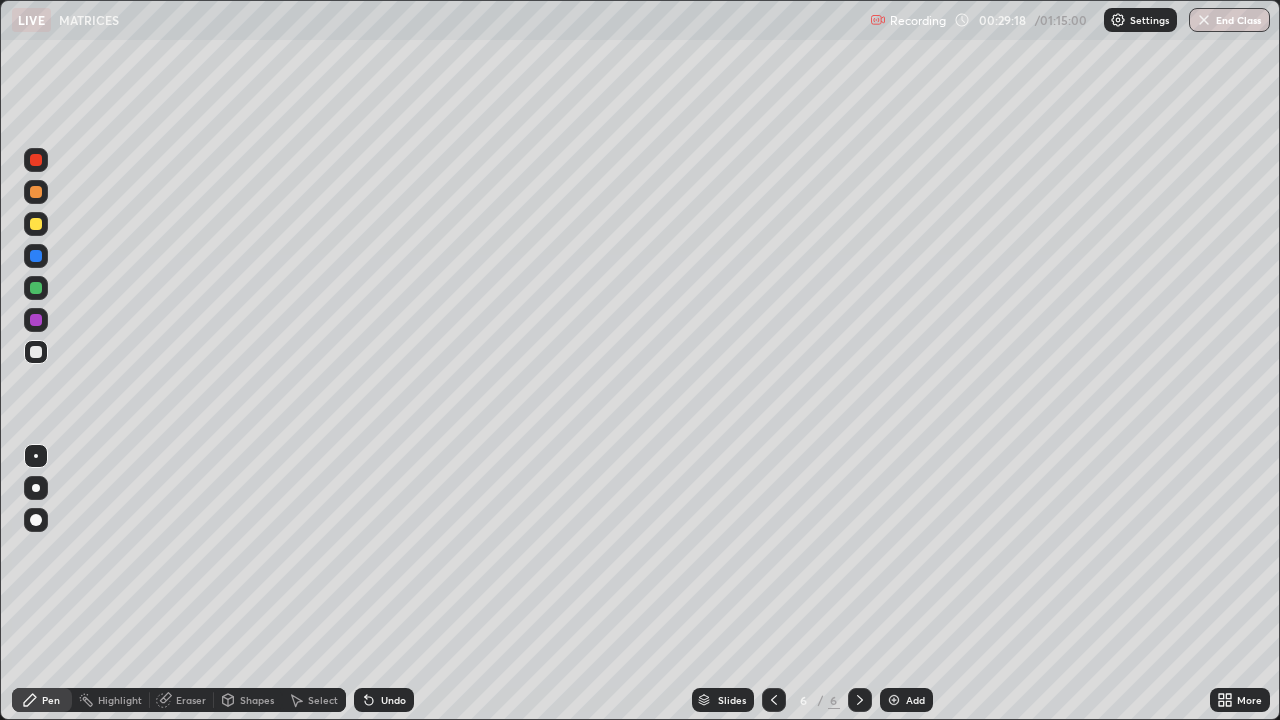 click on "Eraser" at bounding box center (191, 700) 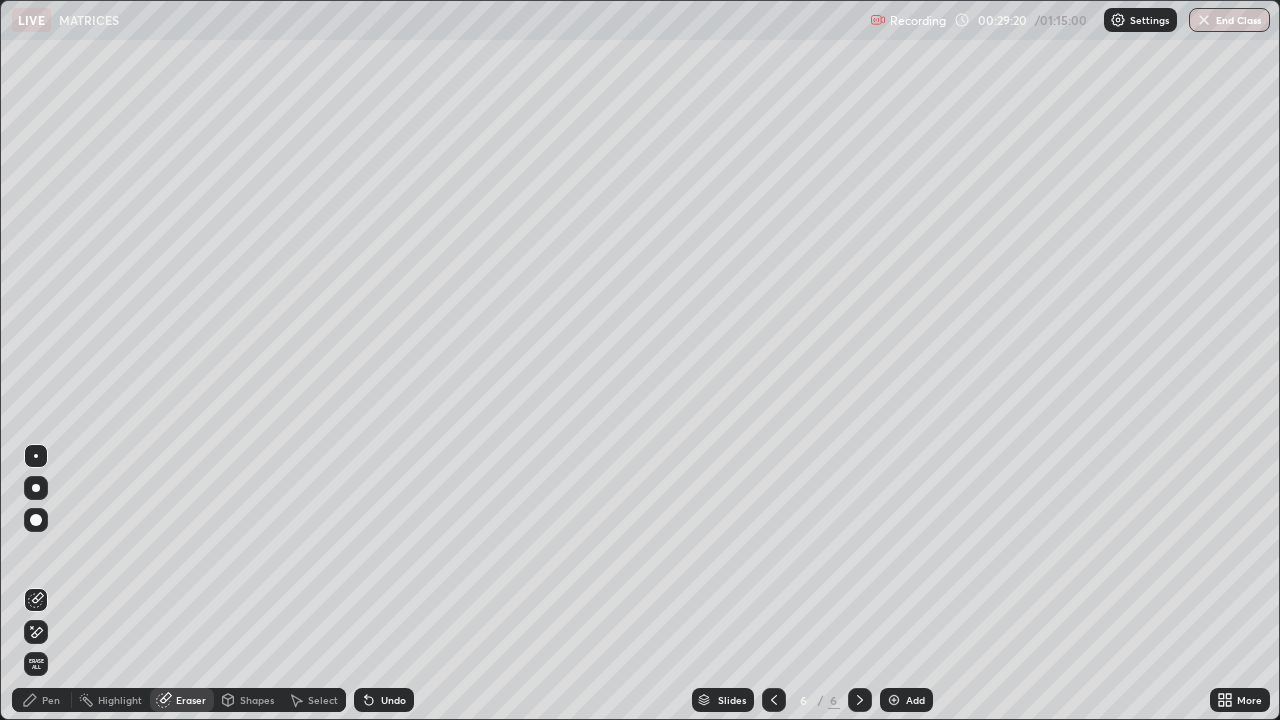 click on "Pen" at bounding box center (42, 700) 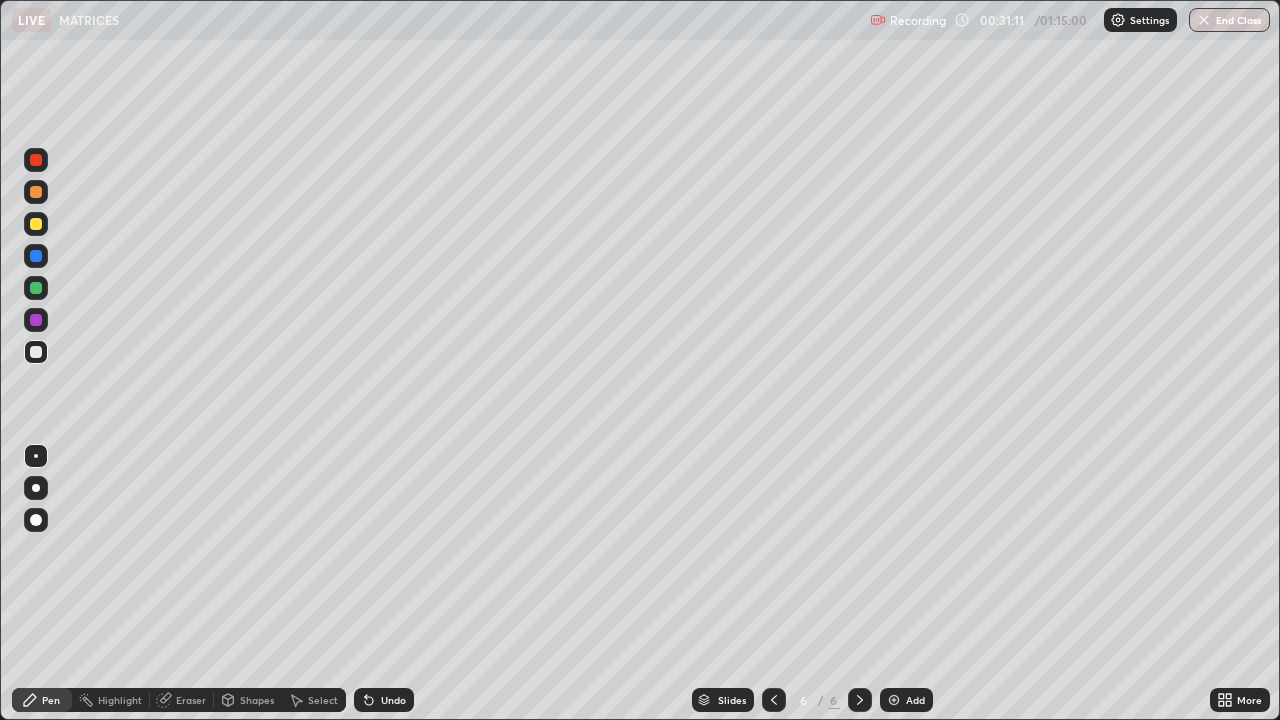 click at bounding box center [36, 288] 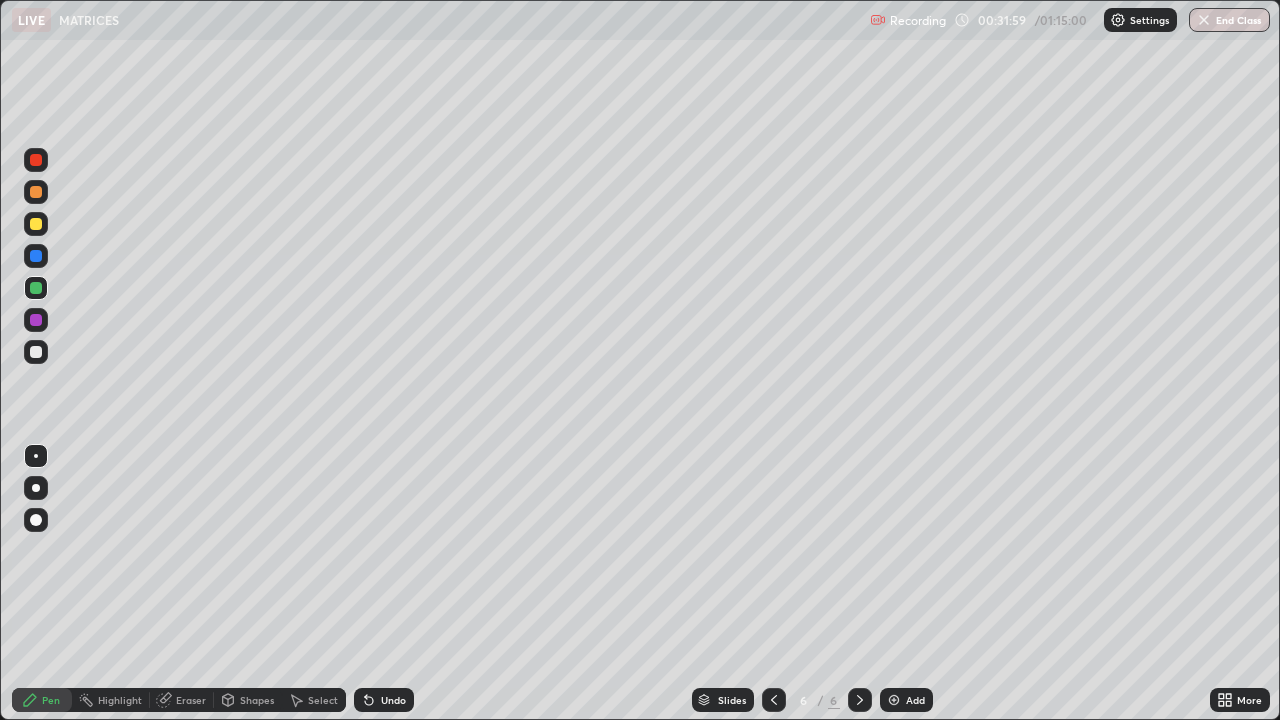click at bounding box center (36, 352) 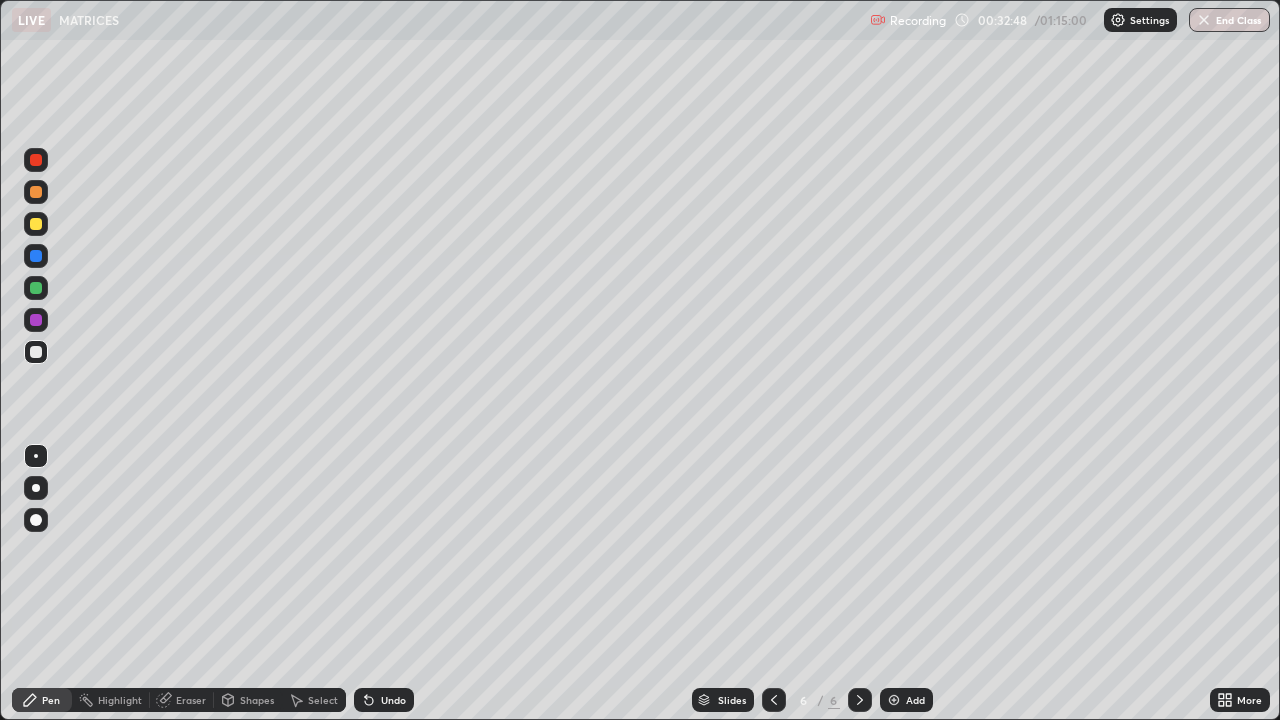 click at bounding box center (36, 224) 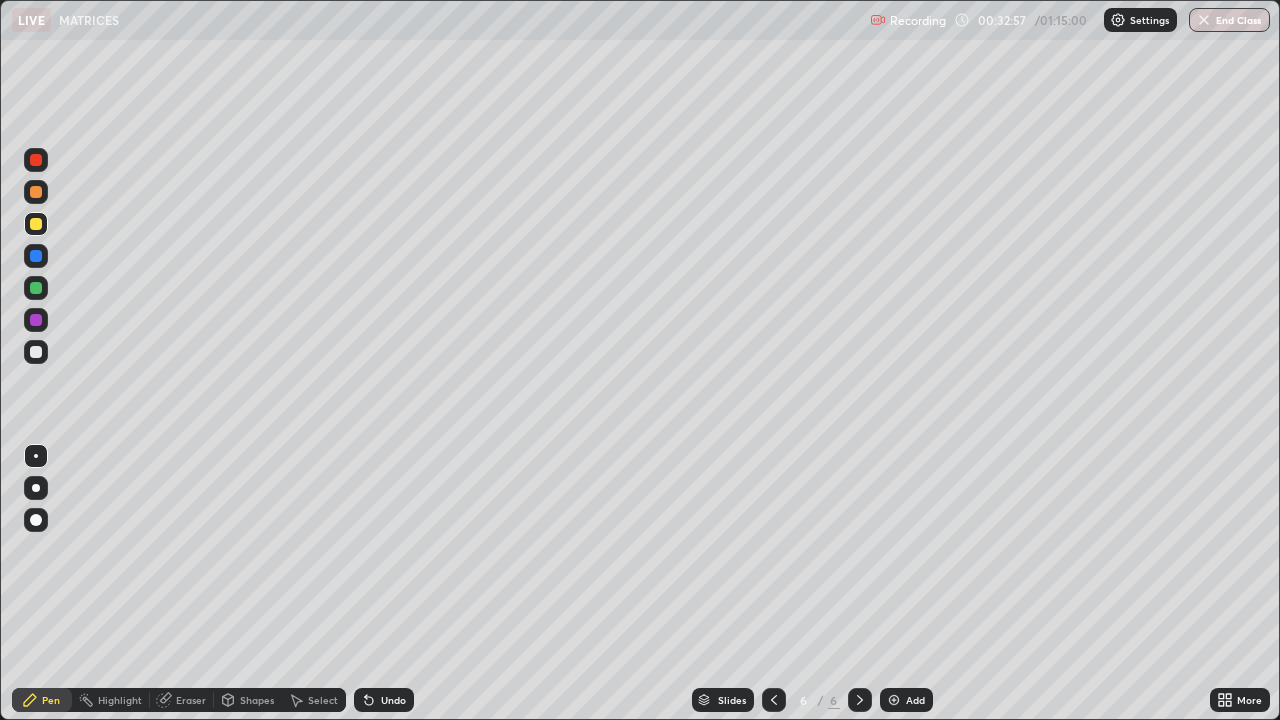 click at bounding box center (36, 352) 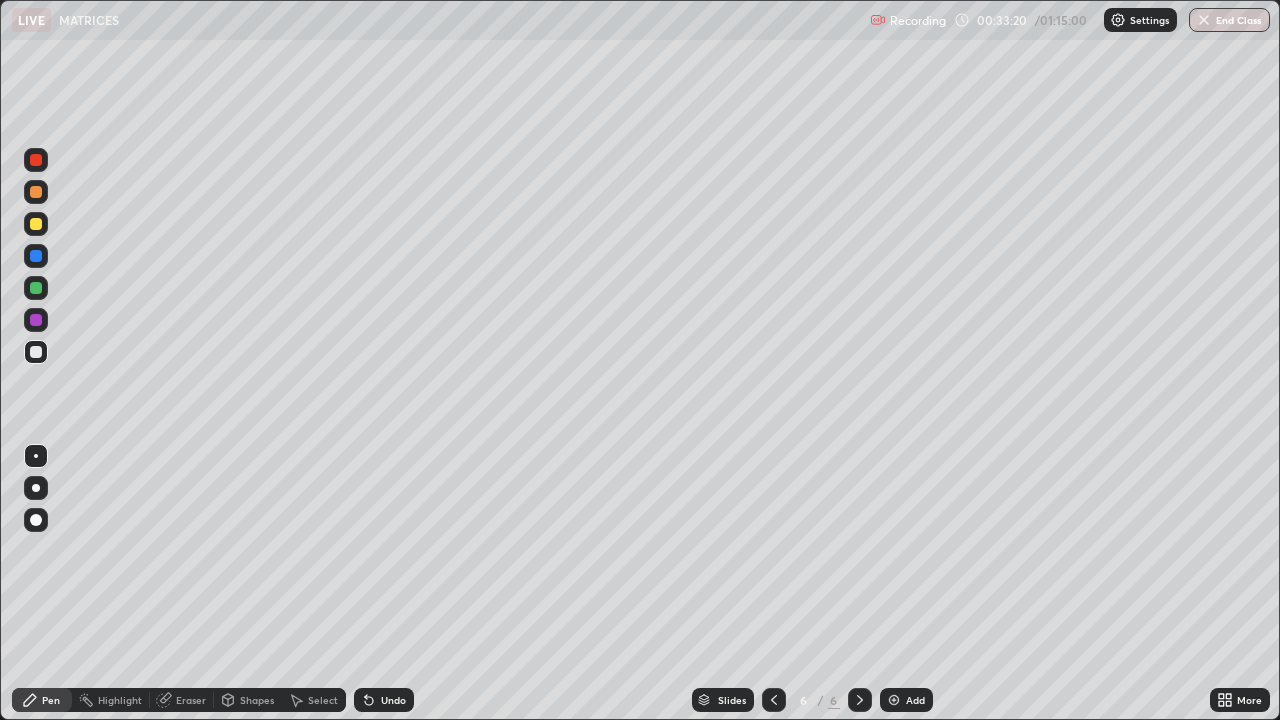 click on "Eraser" at bounding box center [191, 700] 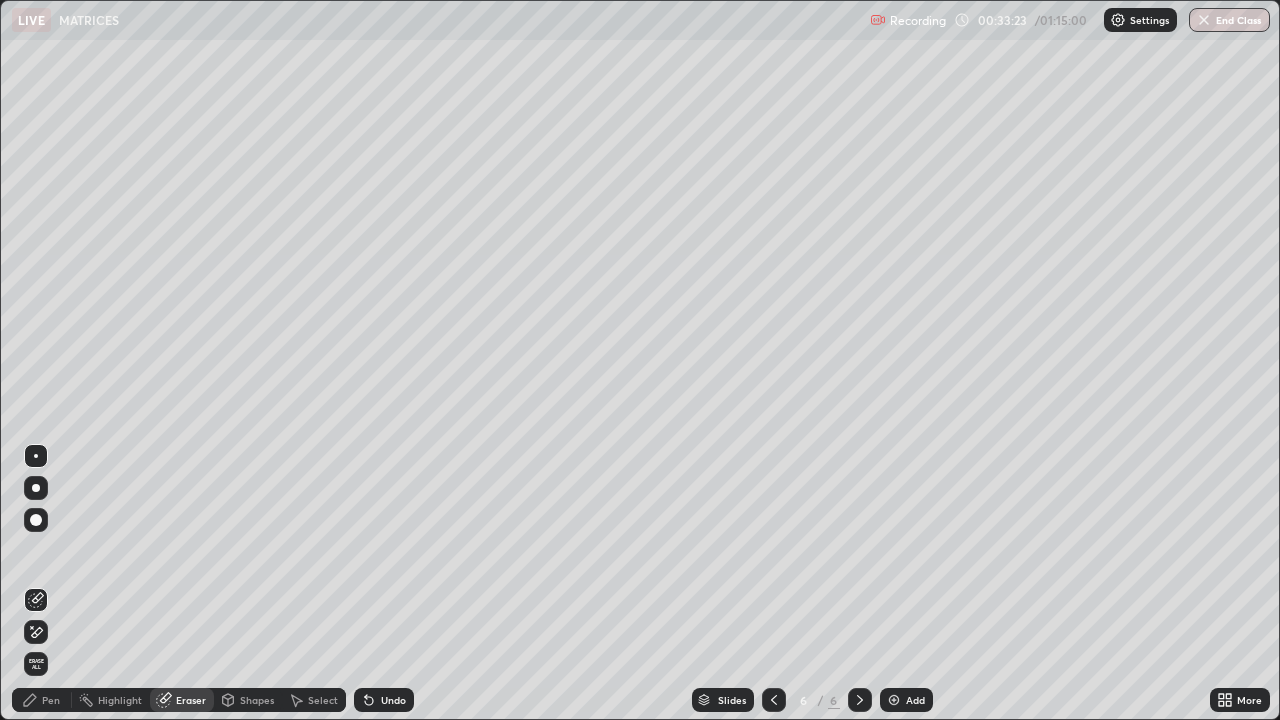 click on "Pen" at bounding box center (42, 700) 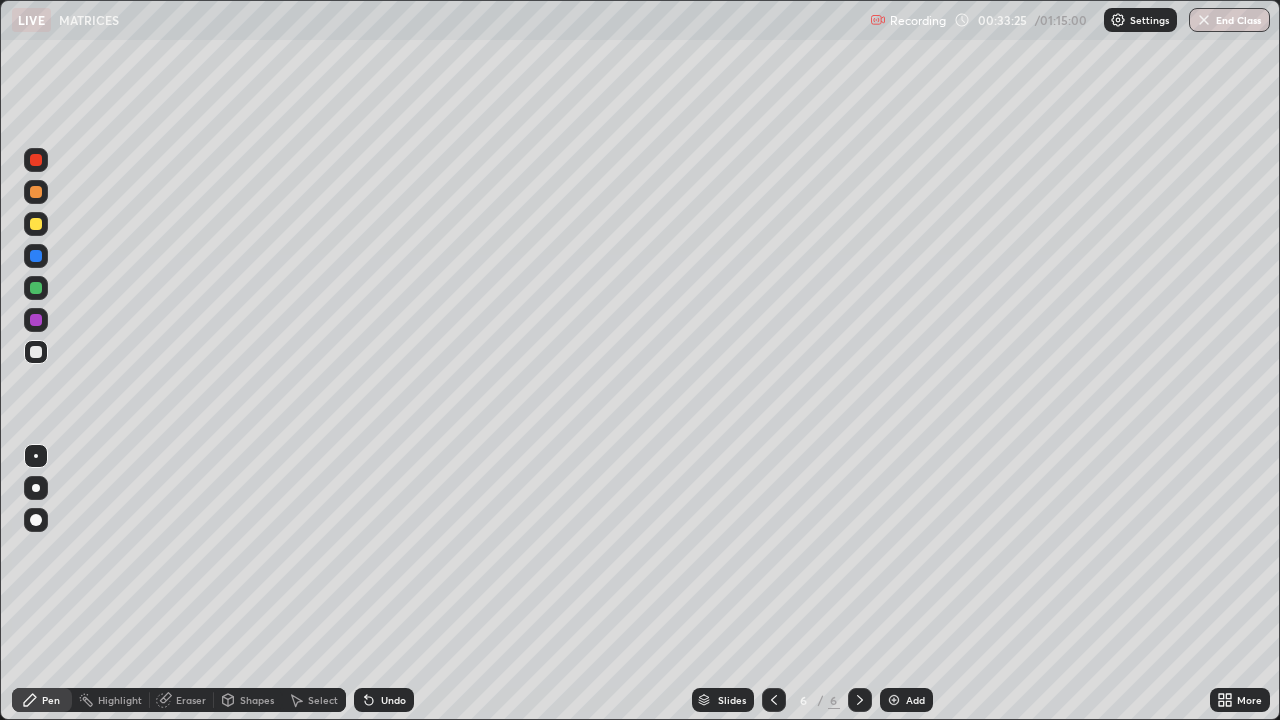 click at bounding box center (36, 320) 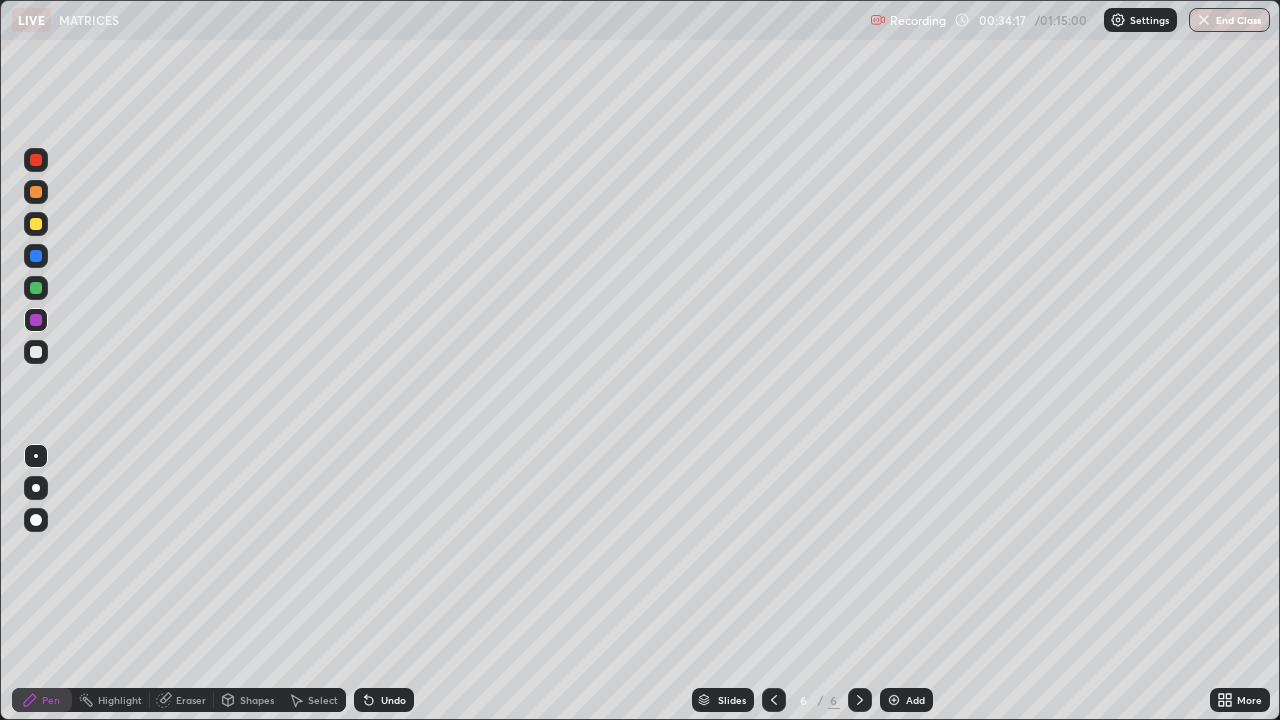 click at bounding box center [36, 352] 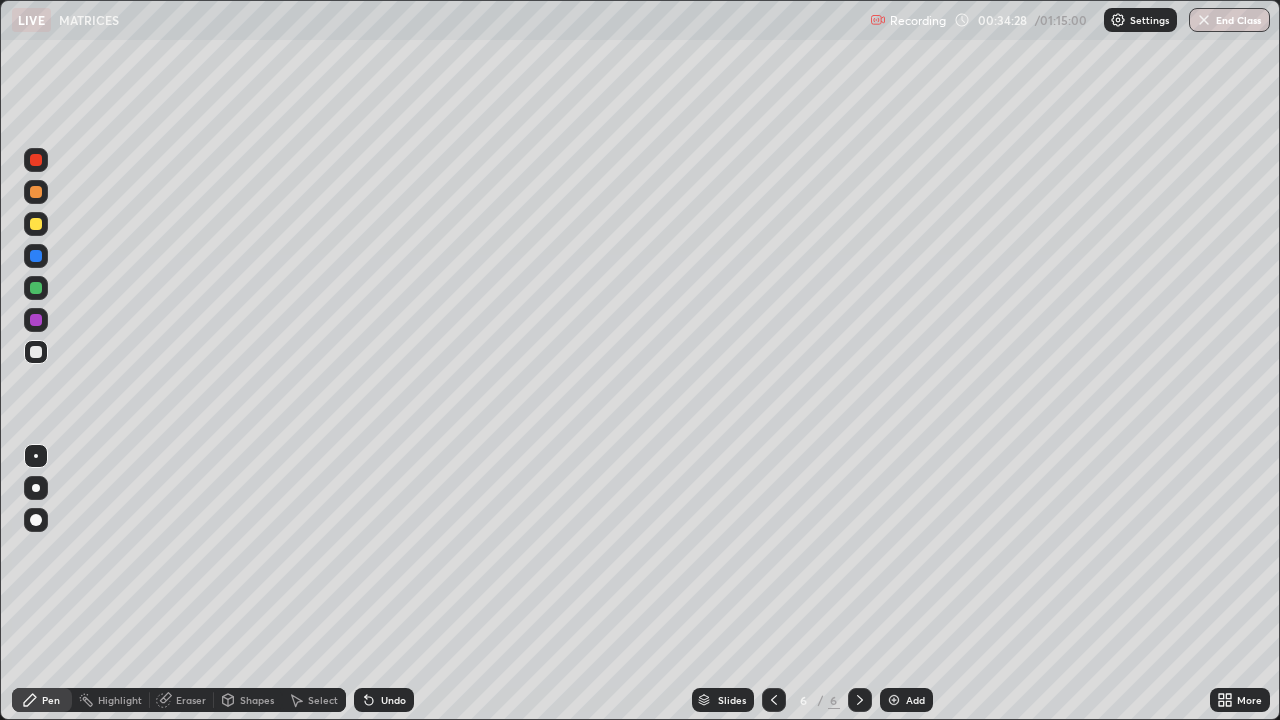click on "Setting up your live class Unacademy team wishes you a very happy birthday! May you have a wonderful year ahead" at bounding box center [640, 360] 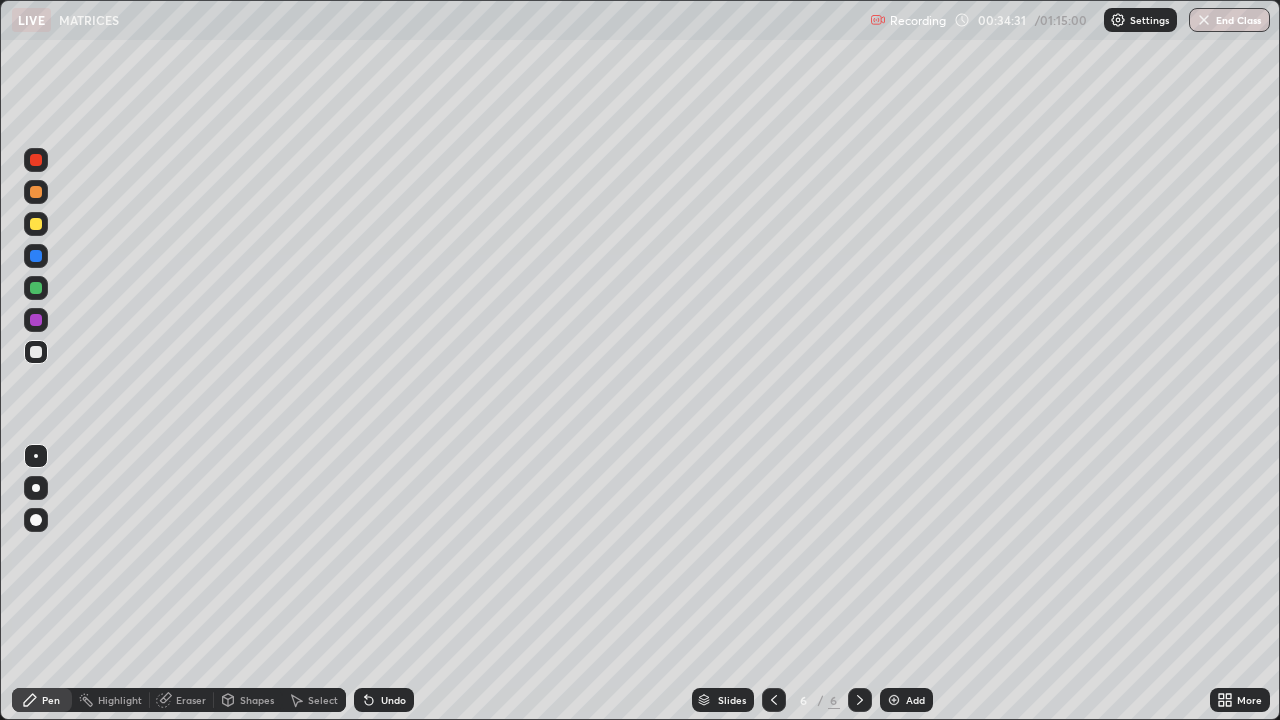 click on "Eraser" at bounding box center (191, 700) 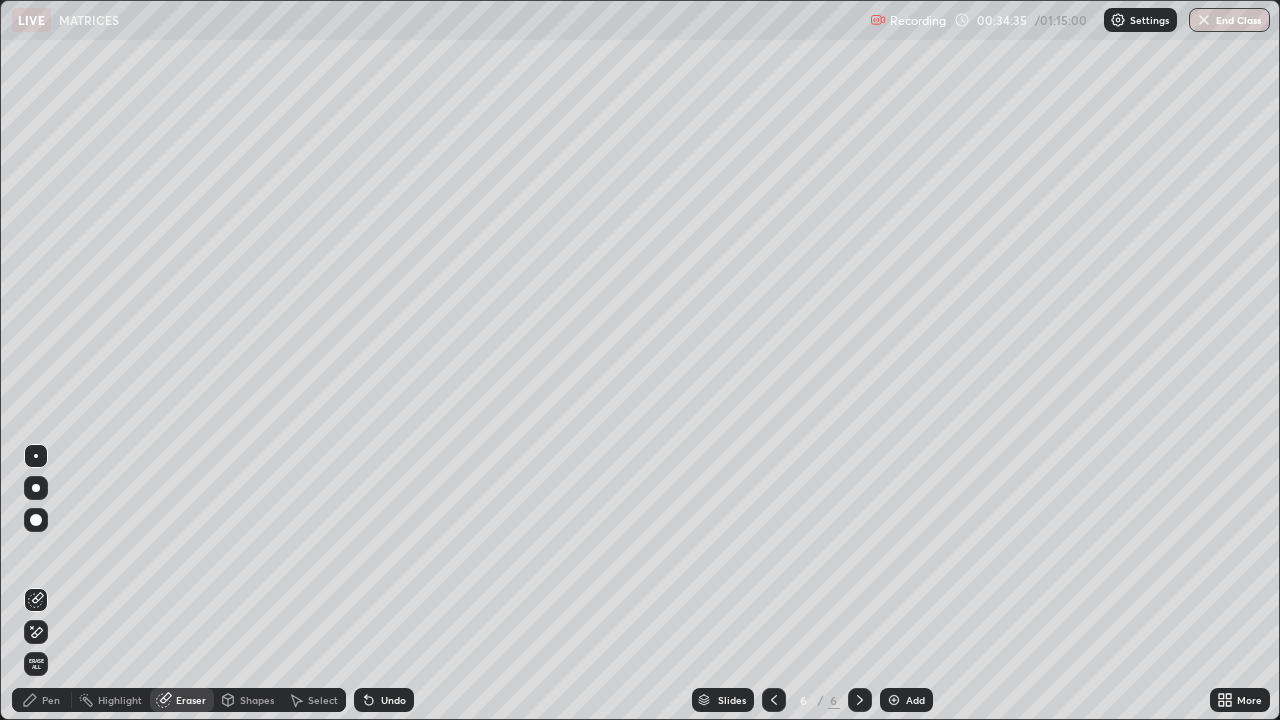 click on "Pen" at bounding box center [51, 700] 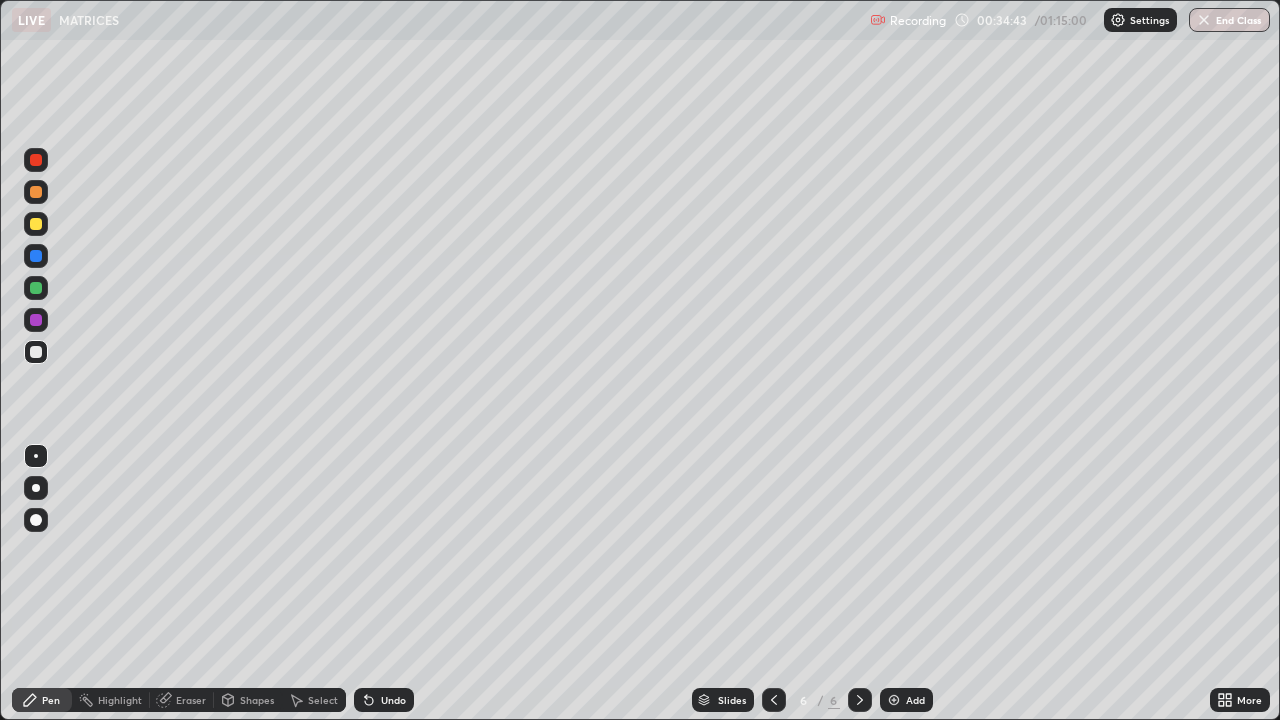 click at bounding box center (36, 288) 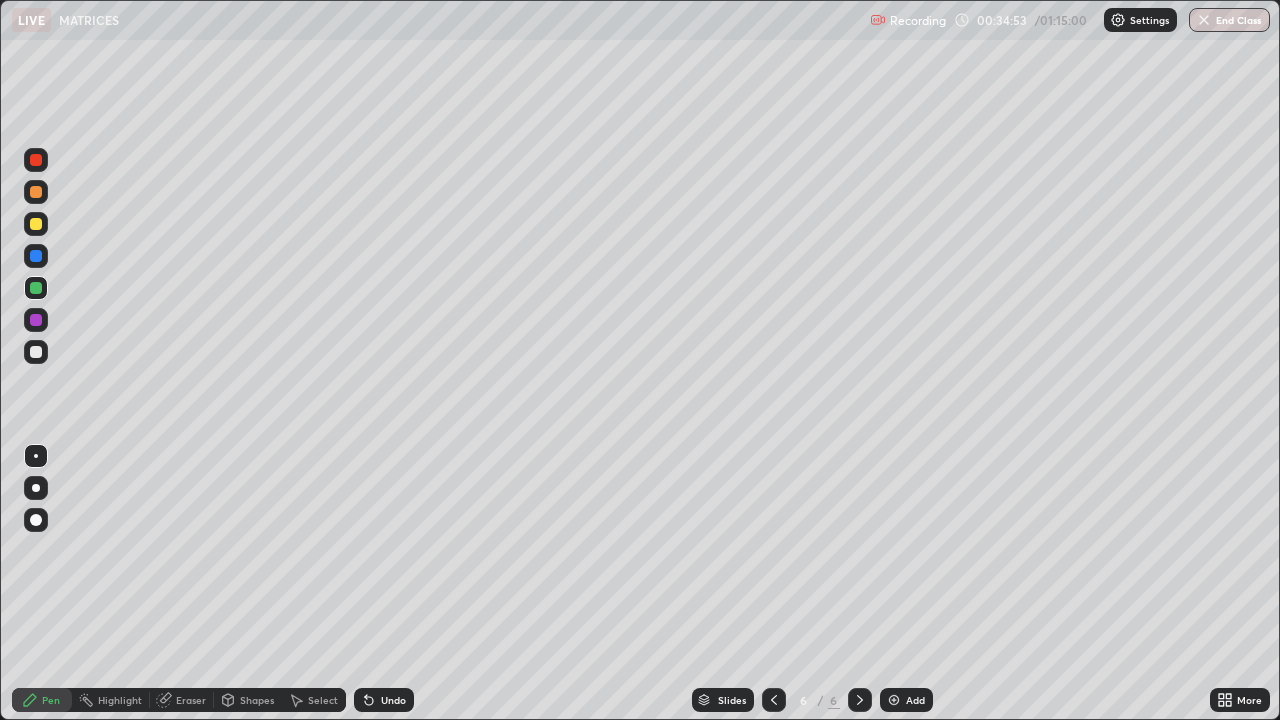 click at bounding box center [36, 352] 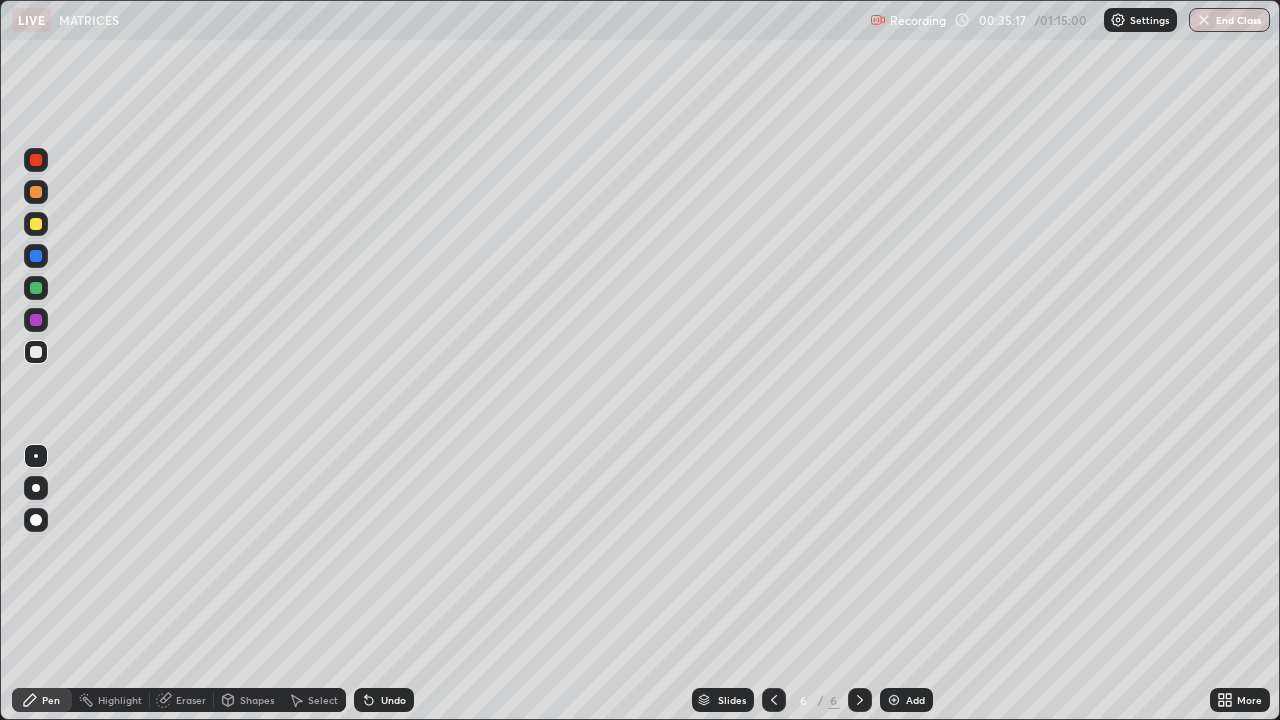 click on "Eraser" at bounding box center (191, 700) 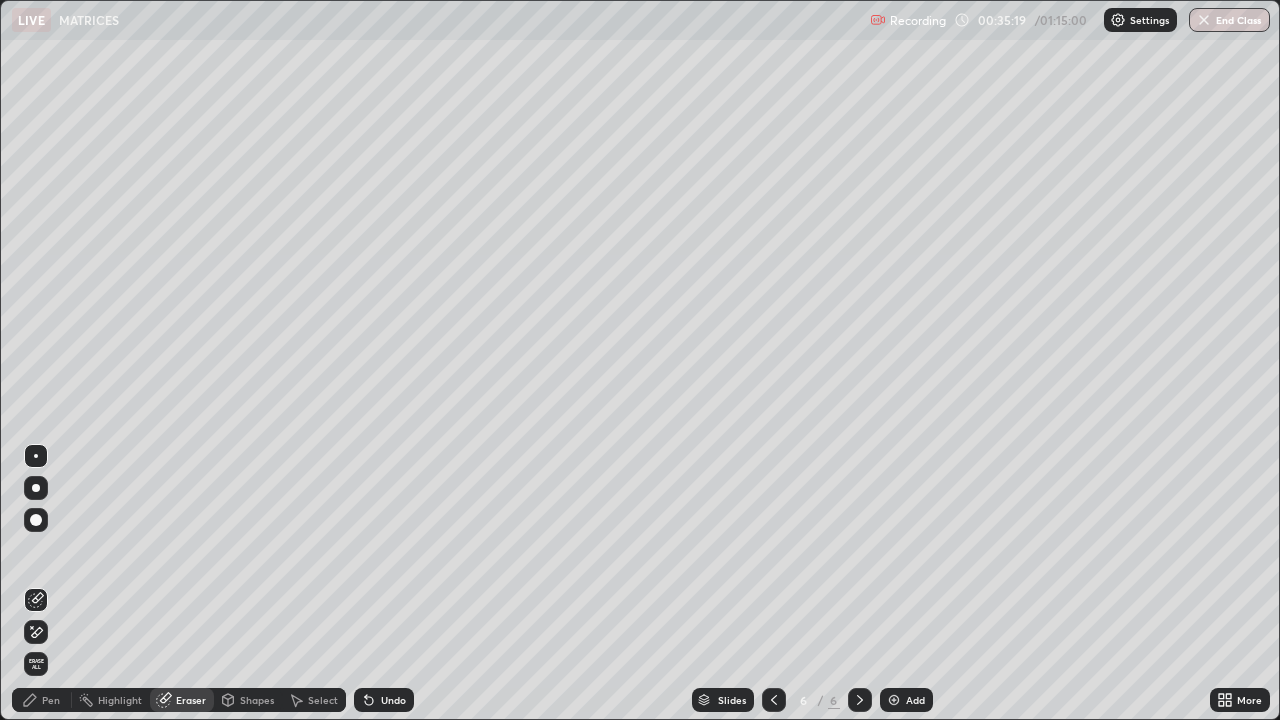 click on "Pen" at bounding box center [42, 700] 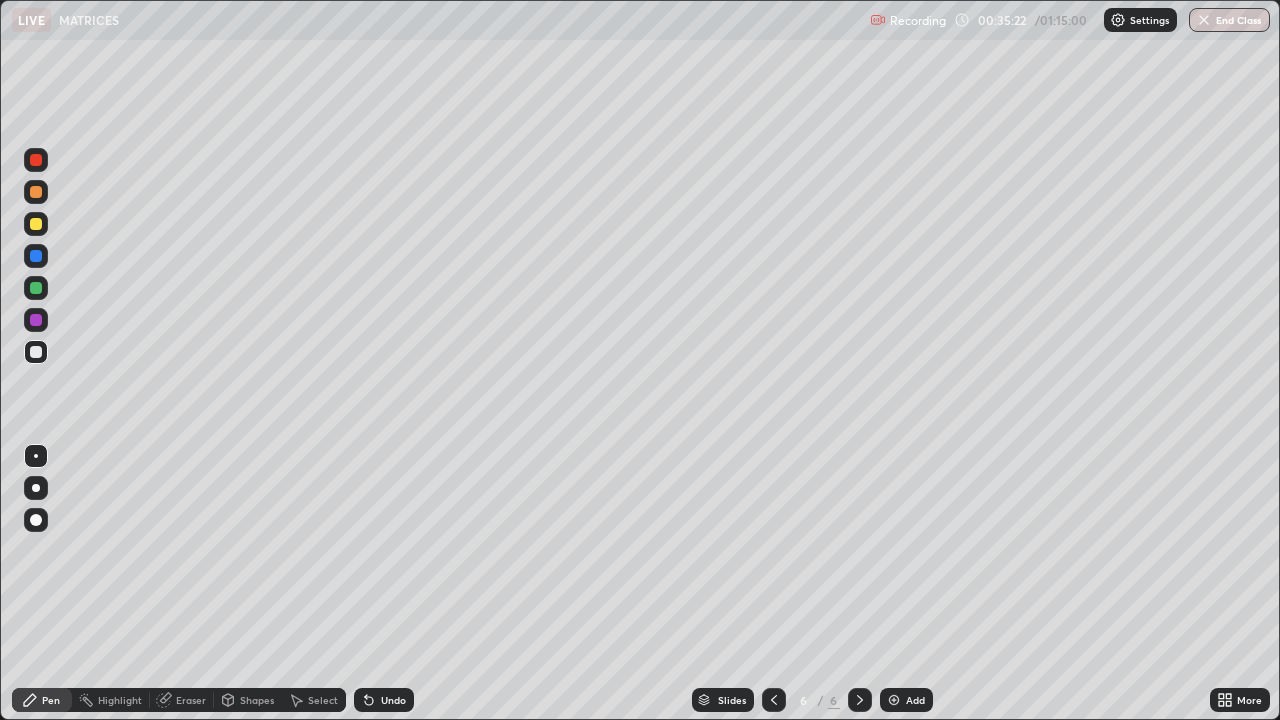 click at bounding box center (36, 320) 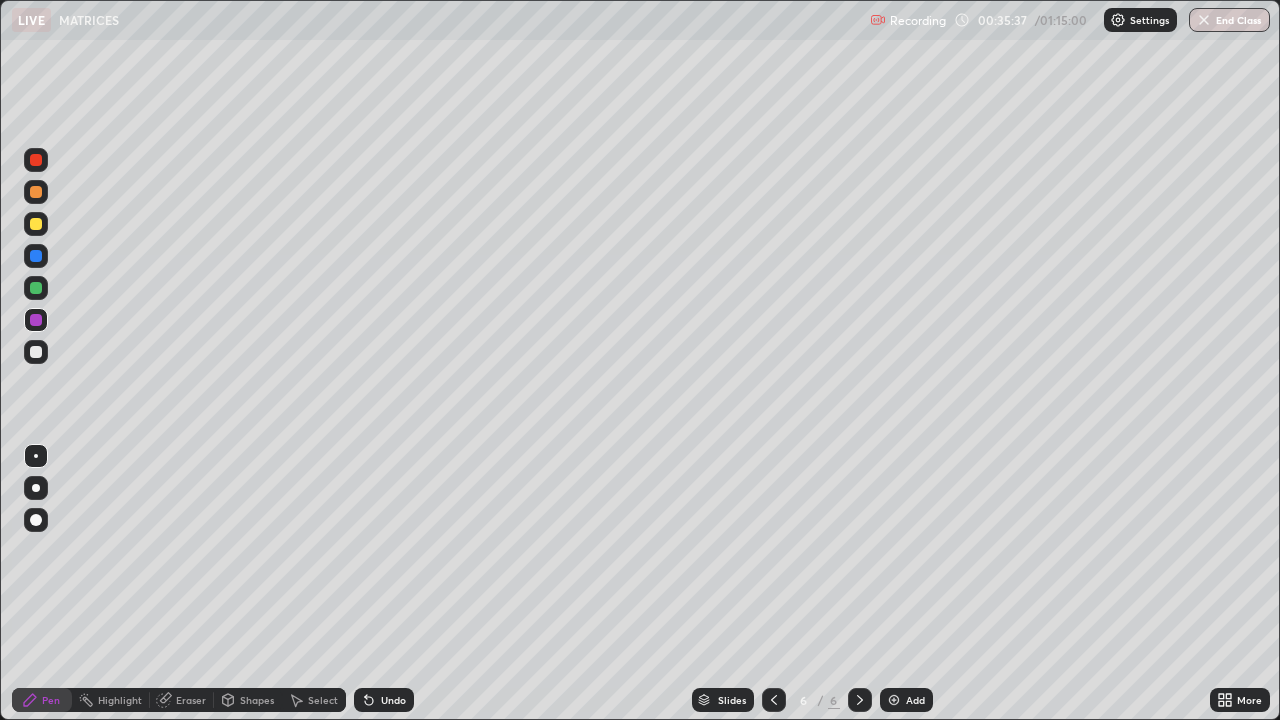 click at bounding box center [36, 352] 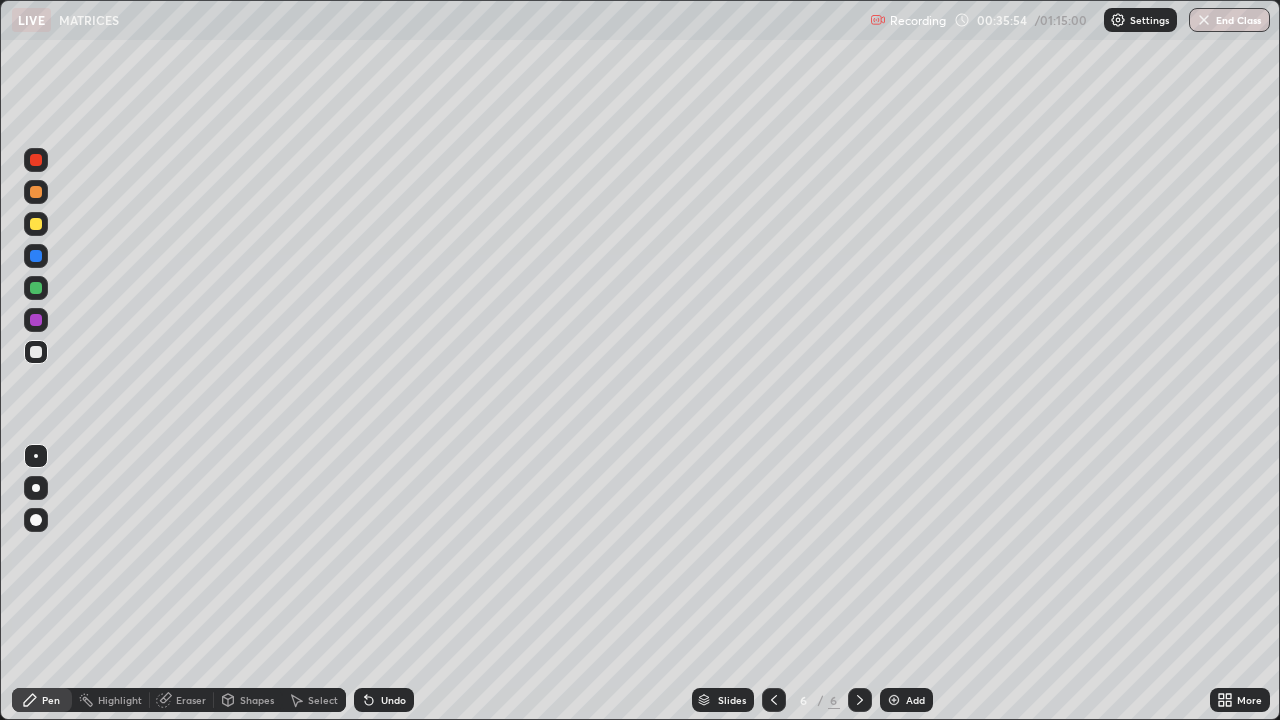click on "Eraser" at bounding box center [191, 700] 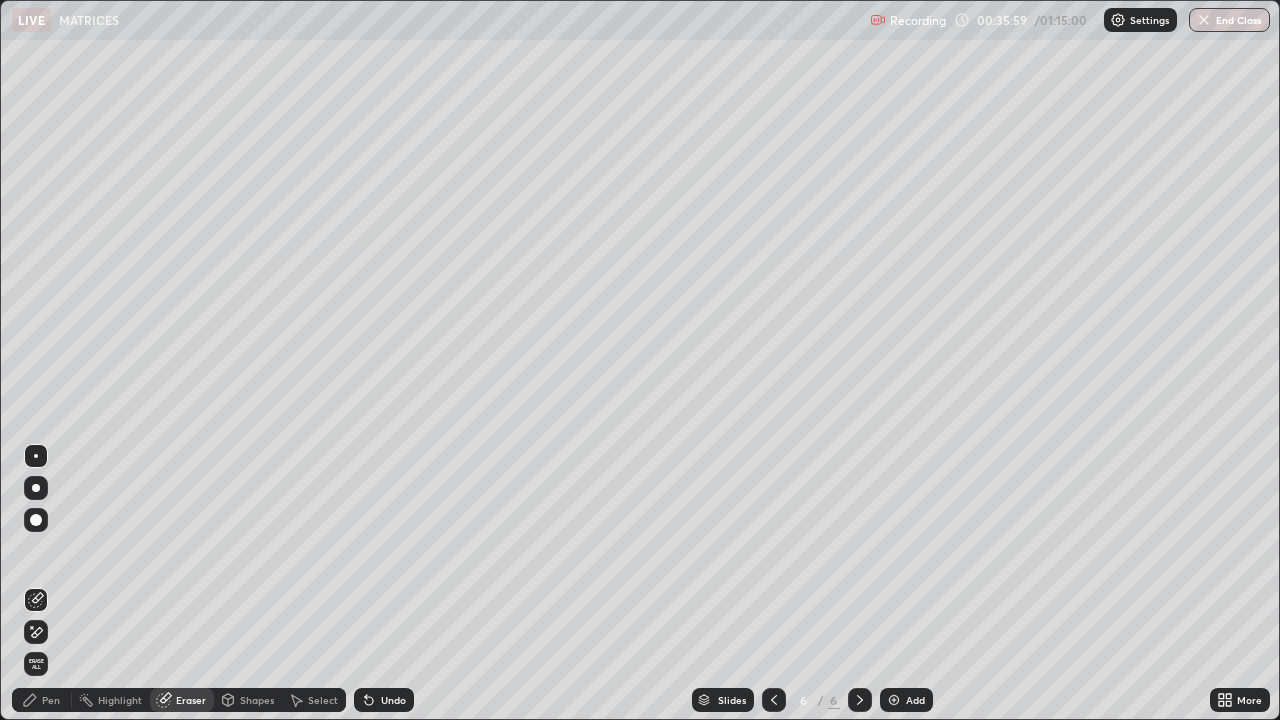 click on "Pen" at bounding box center [51, 700] 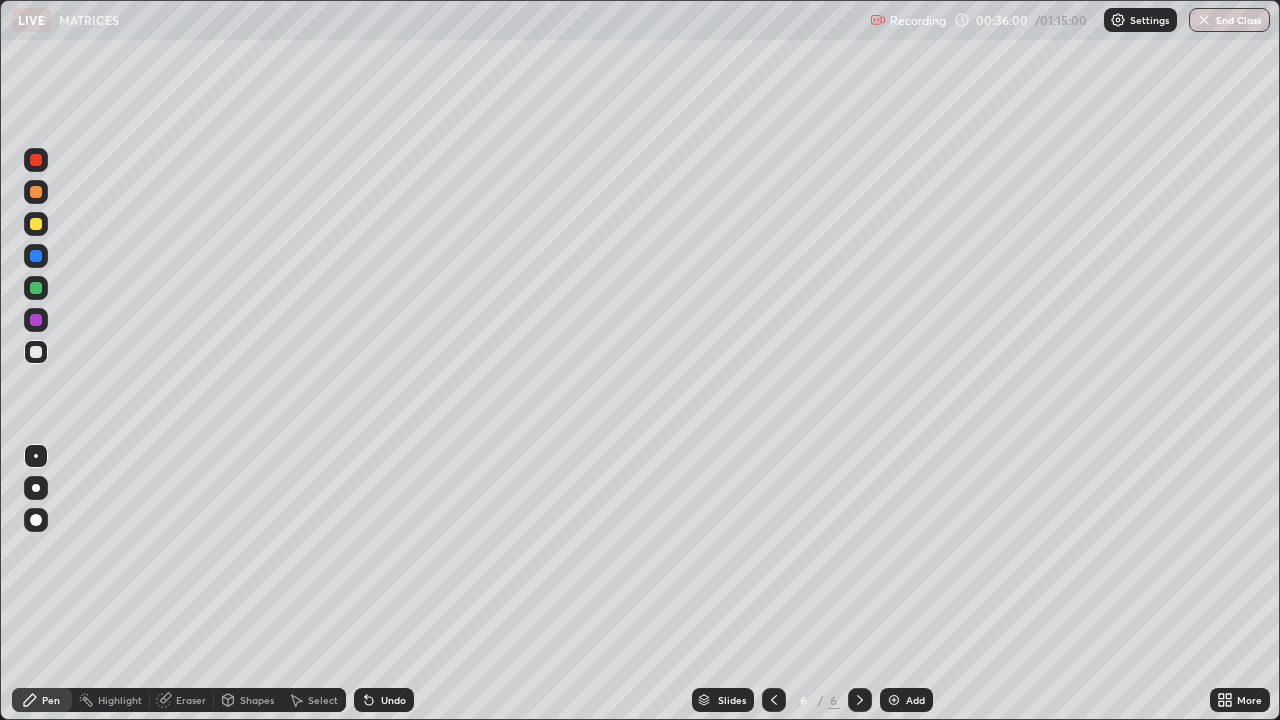click at bounding box center (36, 320) 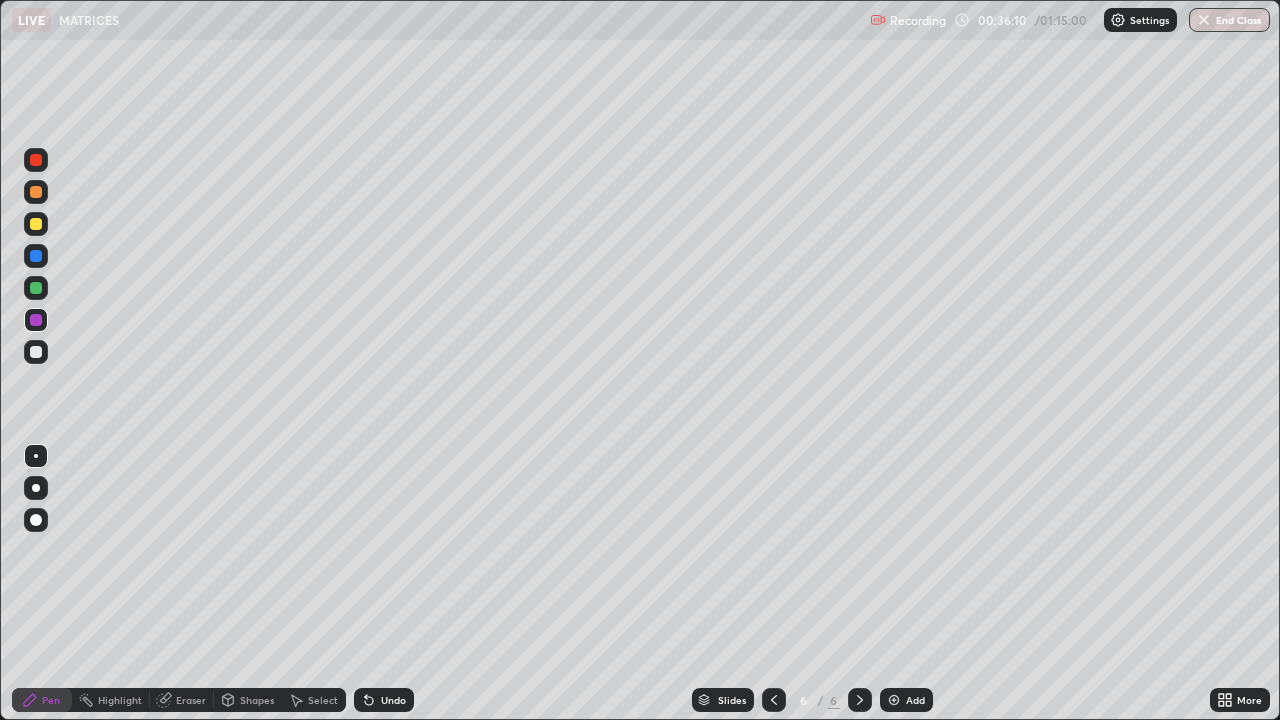 click at bounding box center [36, 352] 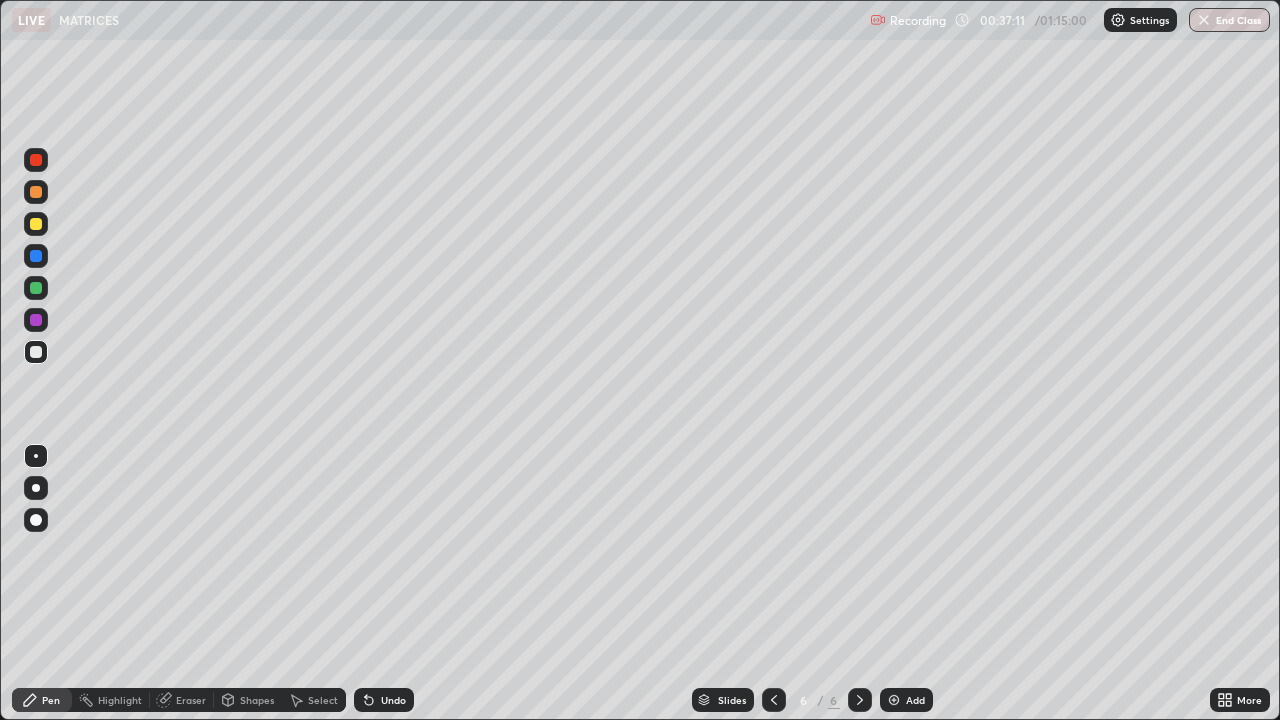 click on "Eraser" at bounding box center [191, 700] 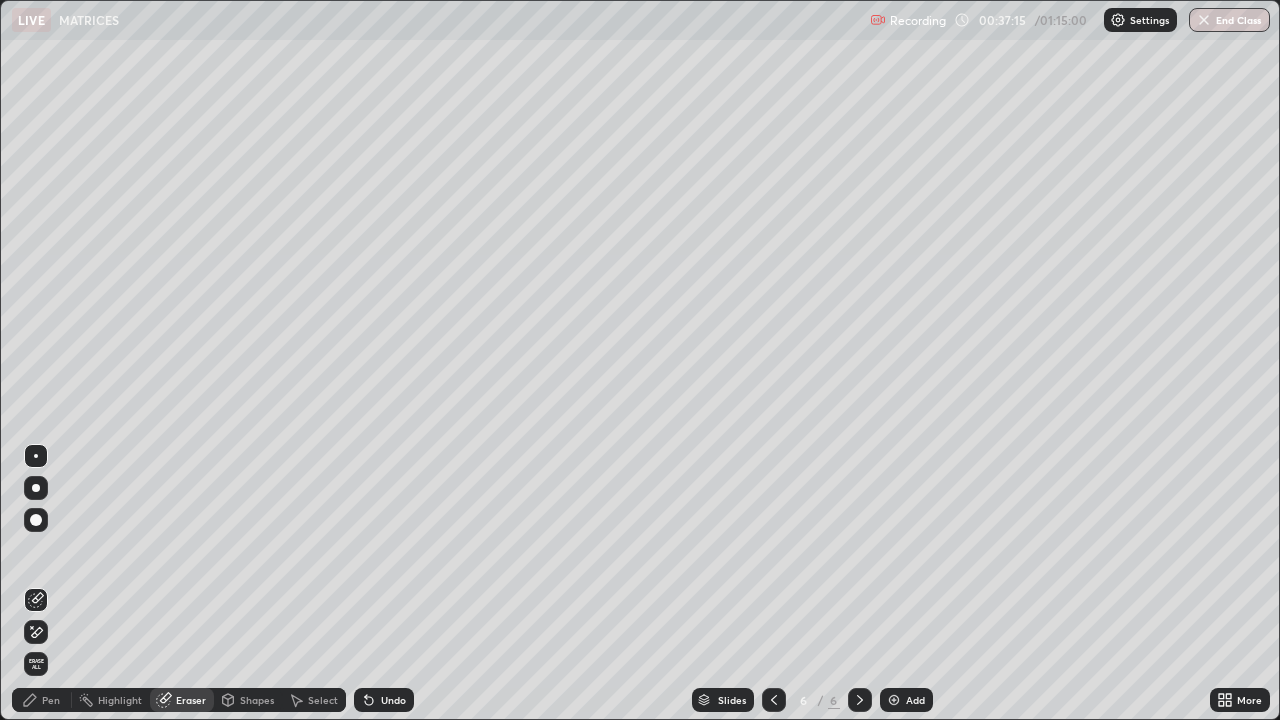click on "Pen" at bounding box center (51, 700) 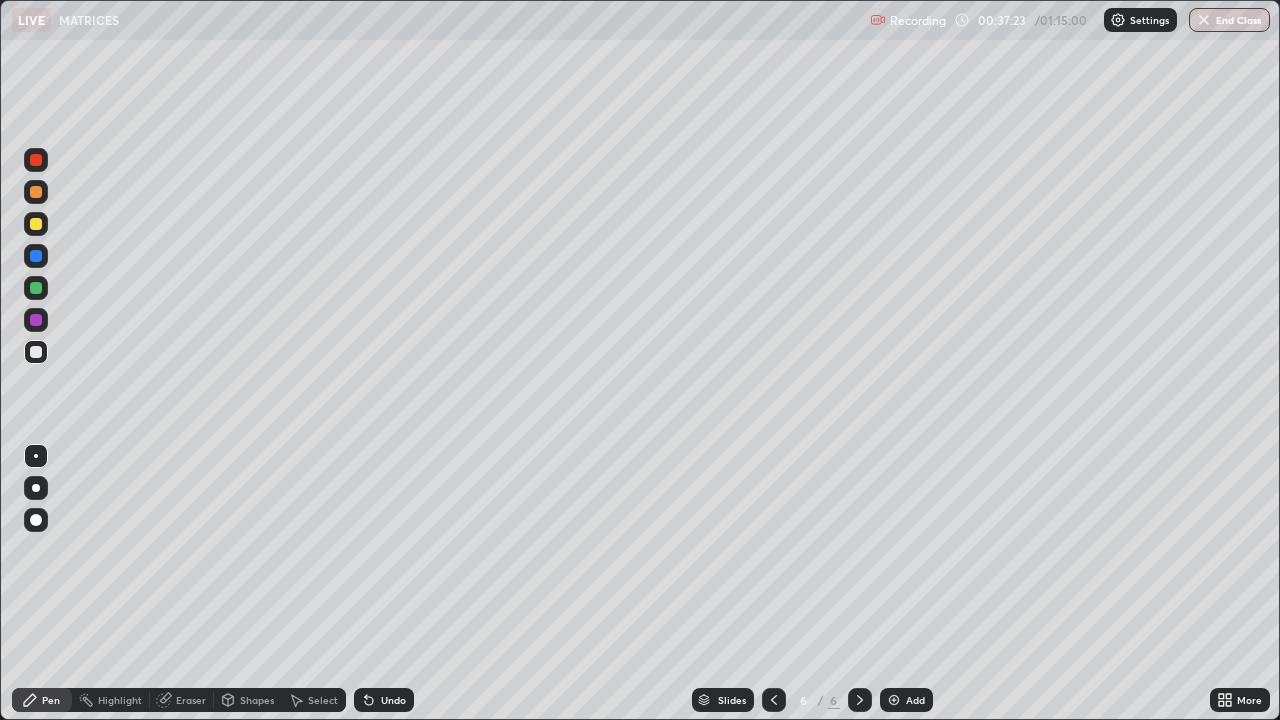 click on "Pen" at bounding box center [42, 700] 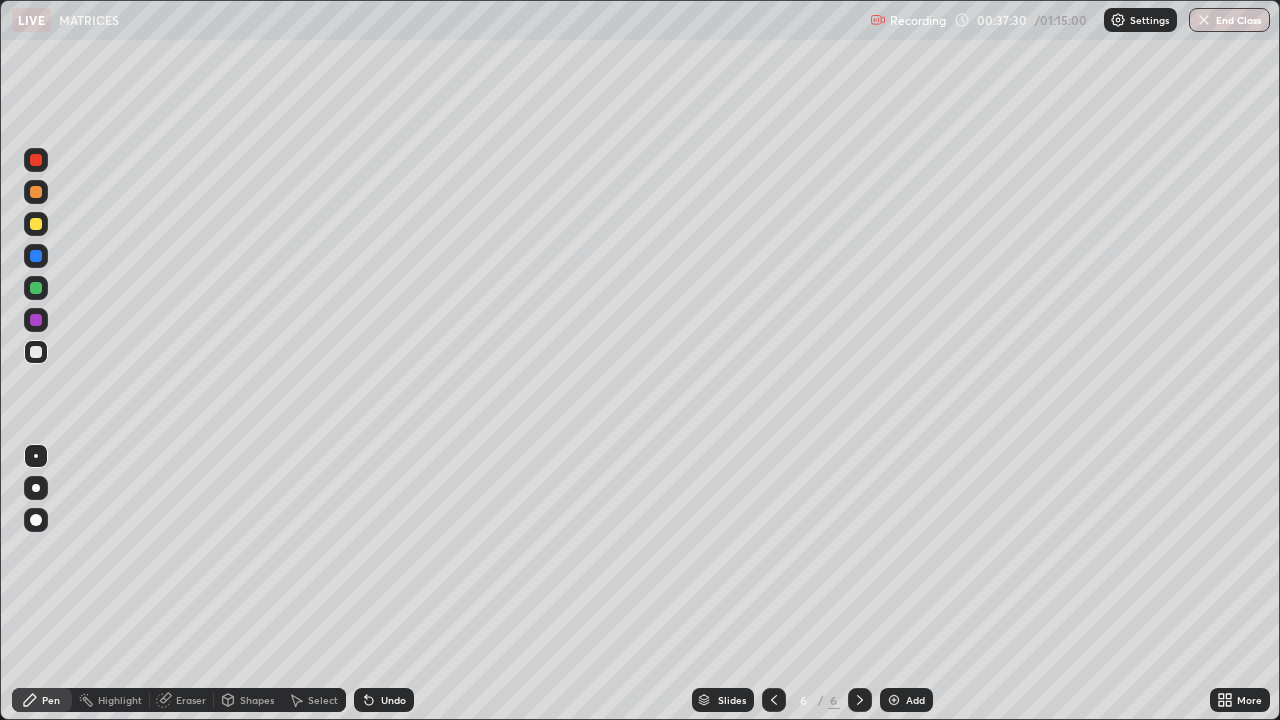 click on "Eraser" at bounding box center (191, 700) 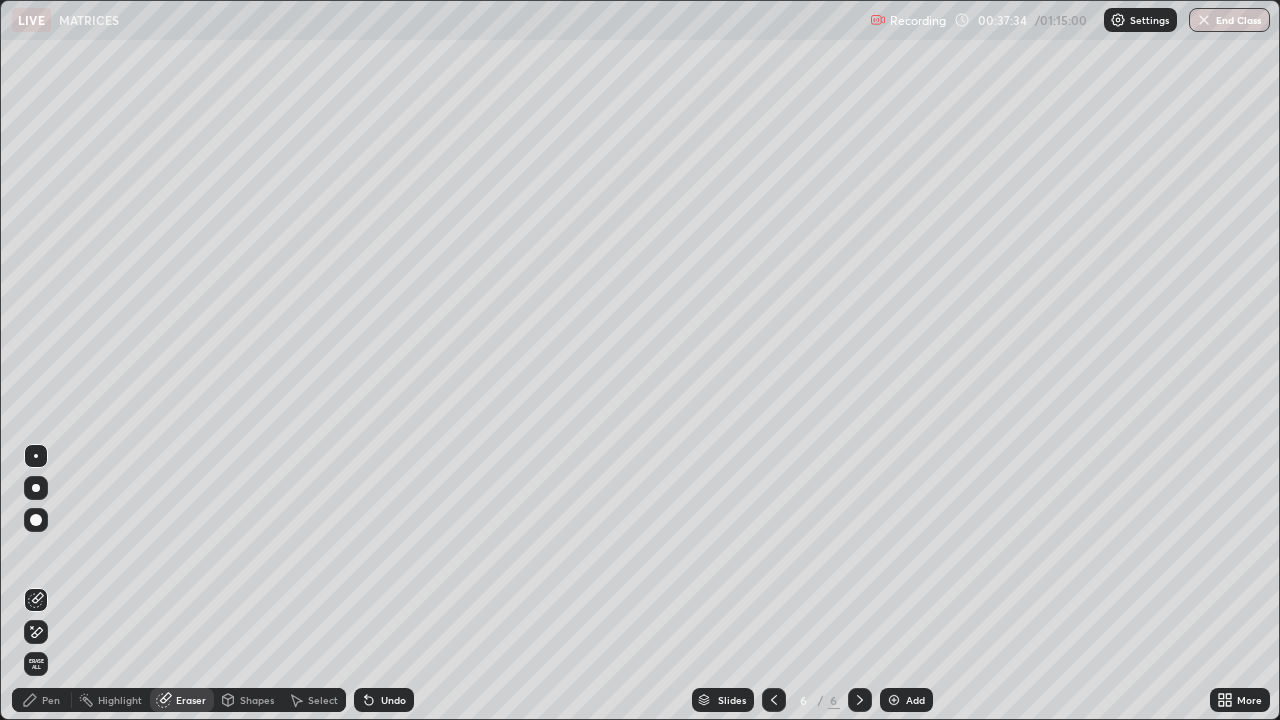click on "Pen" at bounding box center [51, 700] 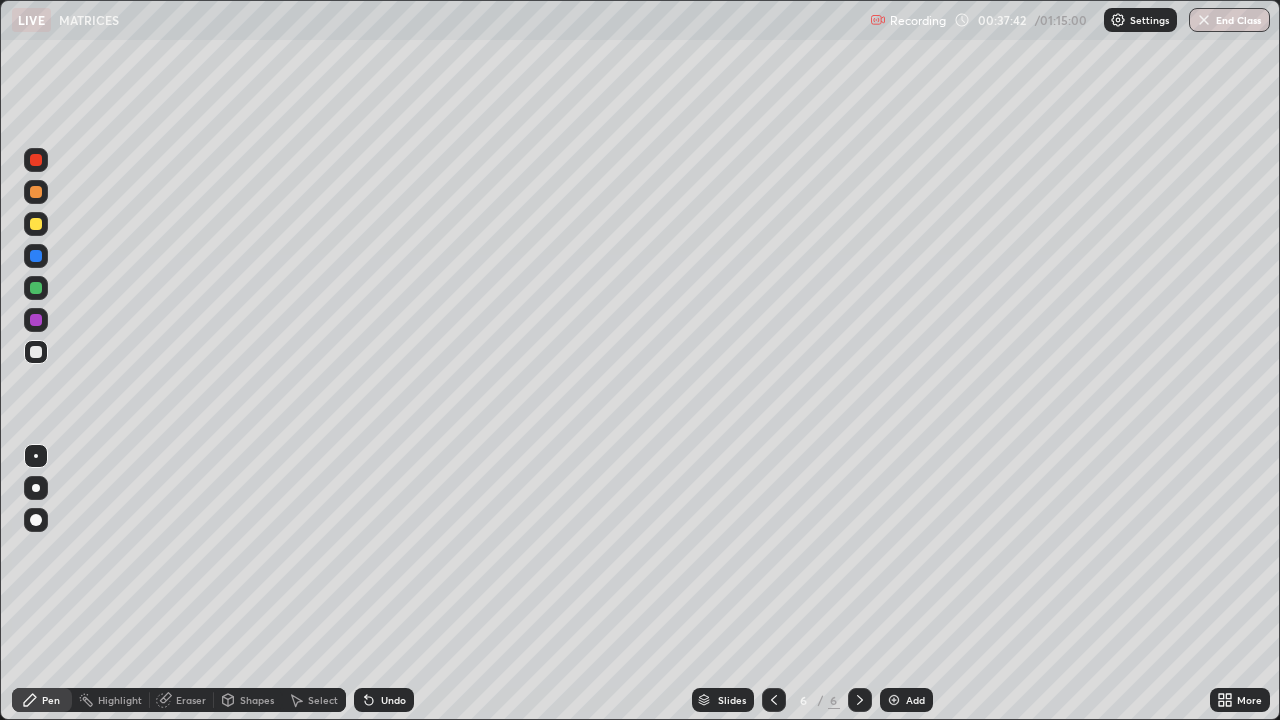 click at bounding box center (36, 320) 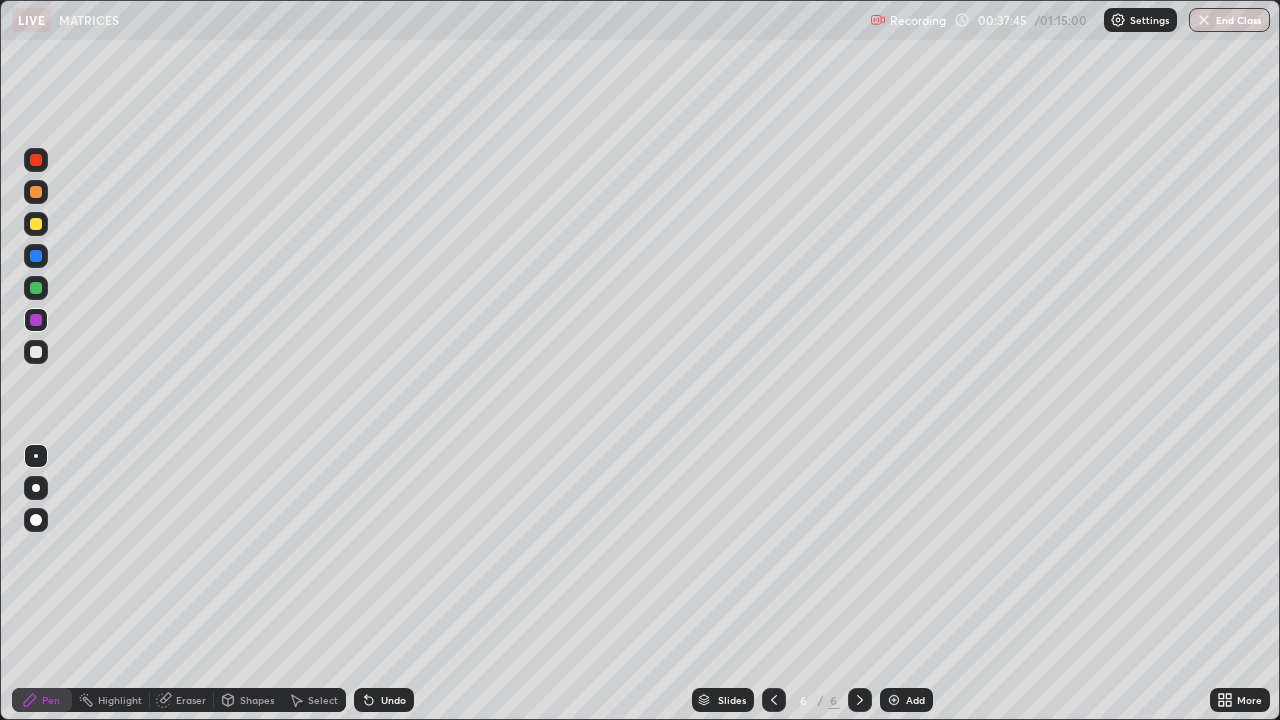 click on "Pen" at bounding box center [51, 700] 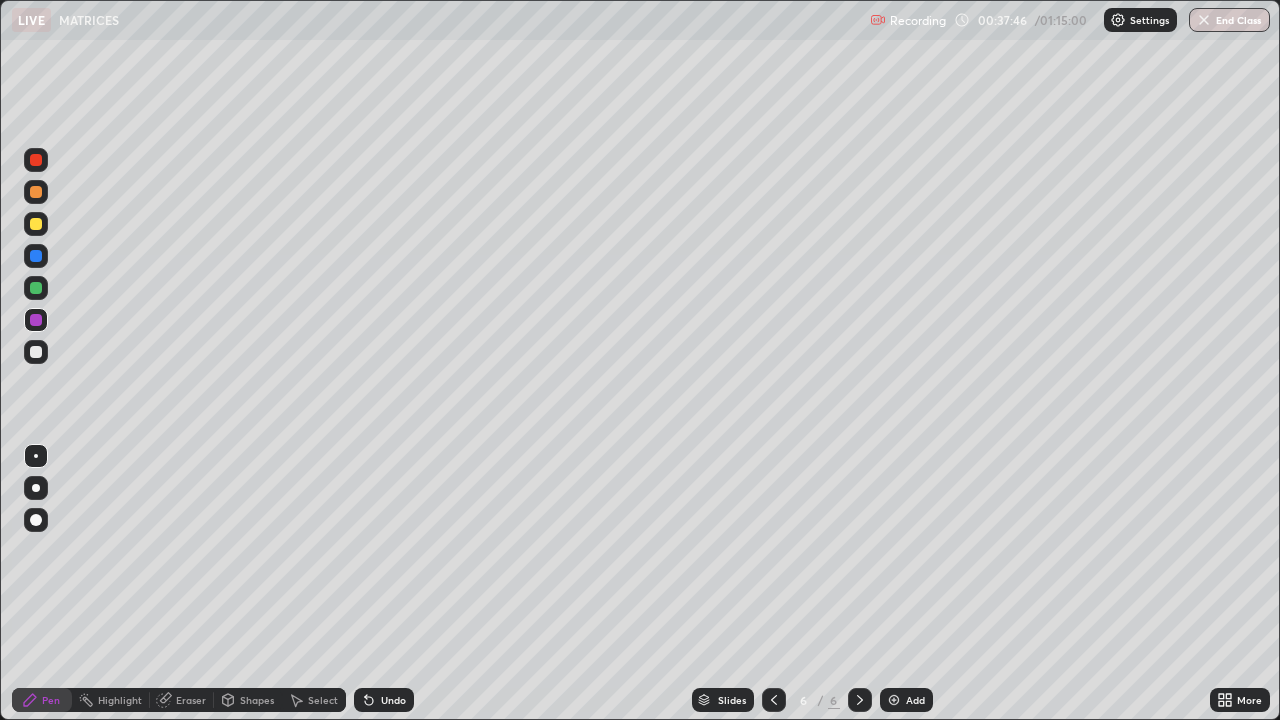 click at bounding box center [36, 352] 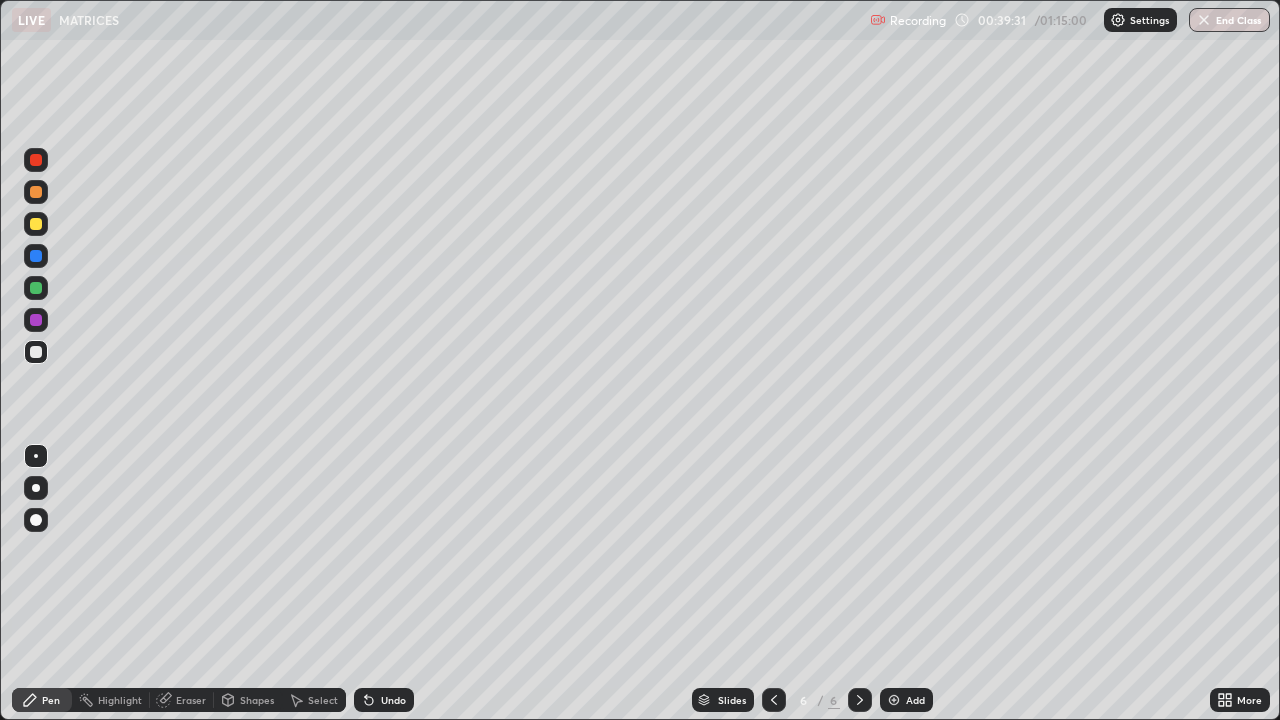 click on "Eraser" at bounding box center [191, 700] 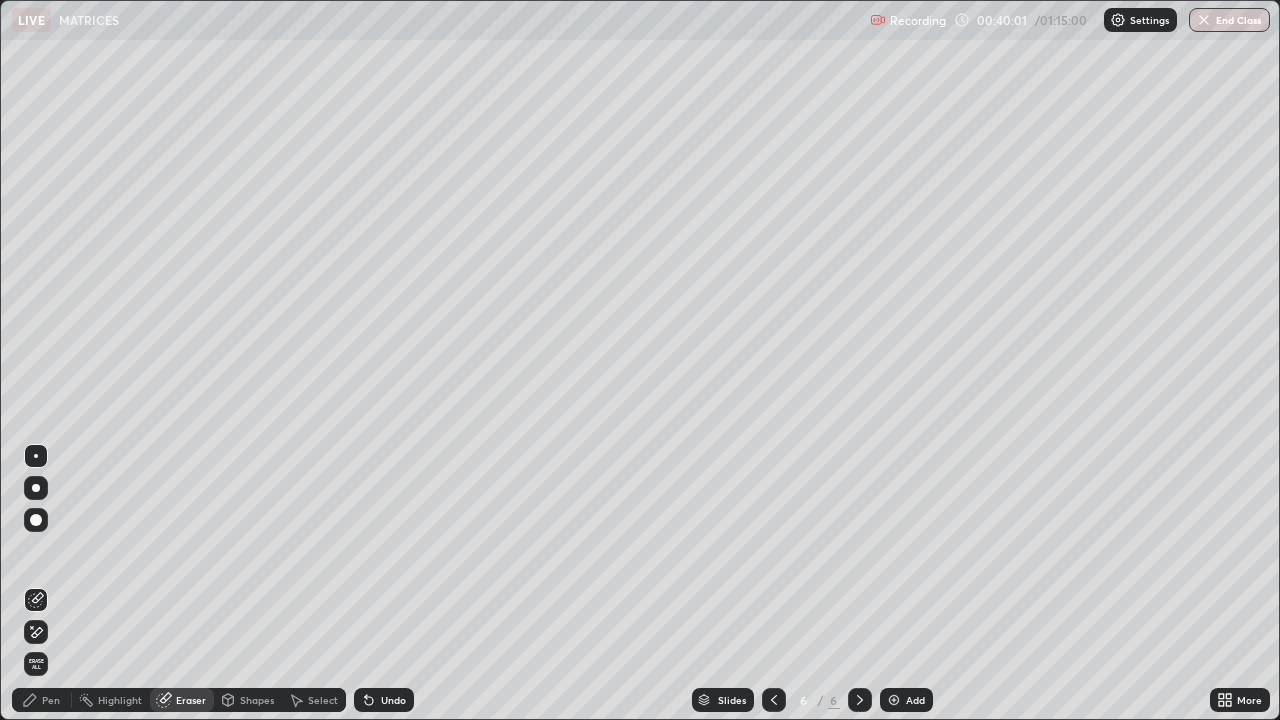 click at bounding box center (894, 700) 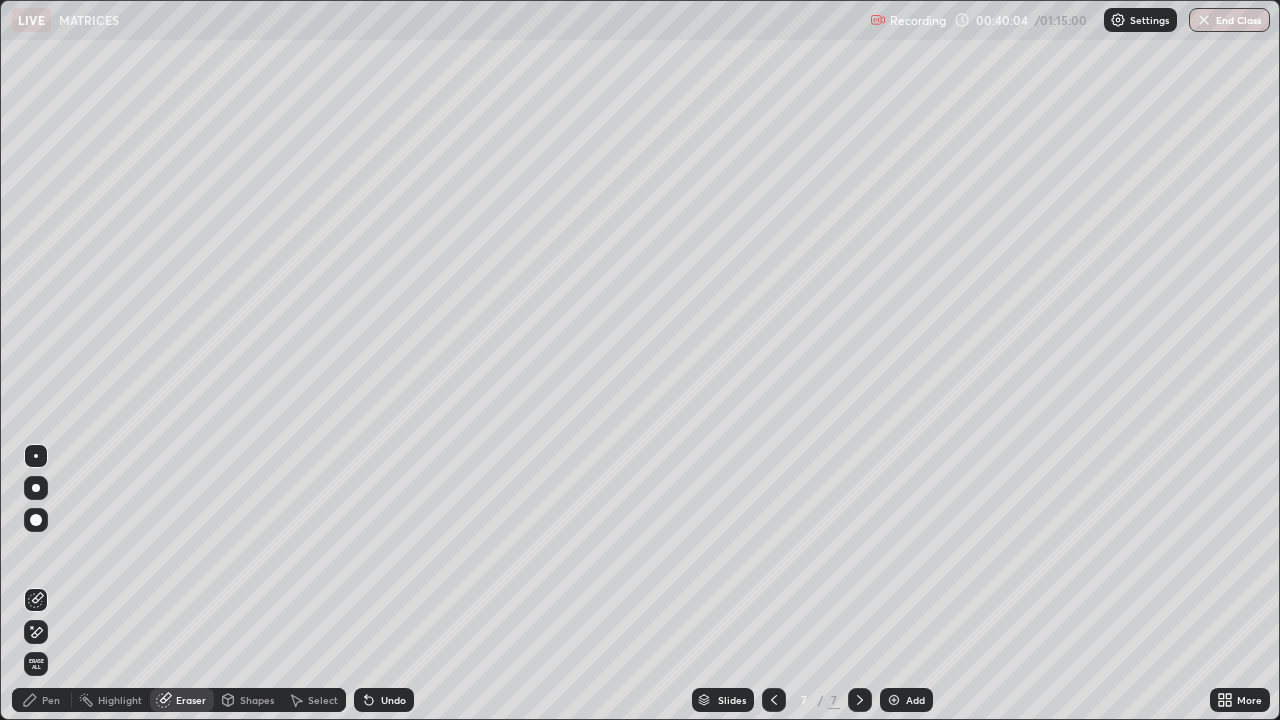 click on "Pen" at bounding box center [51, 700] 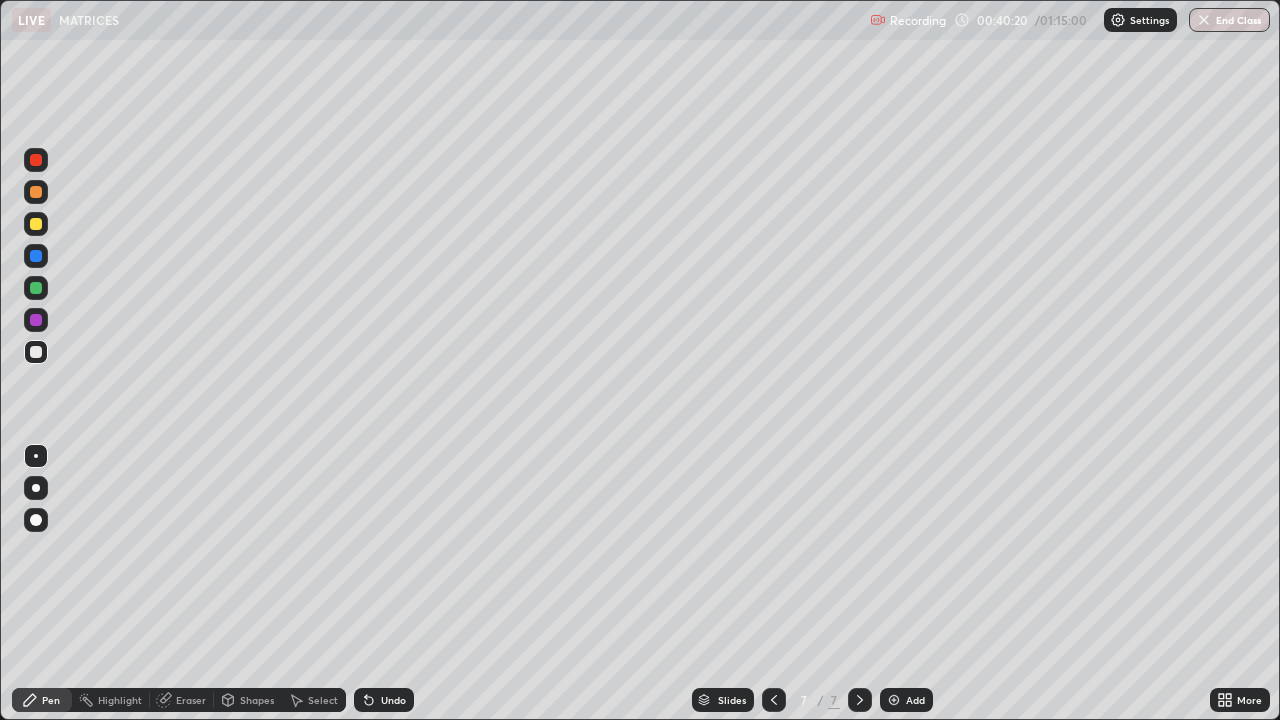 click 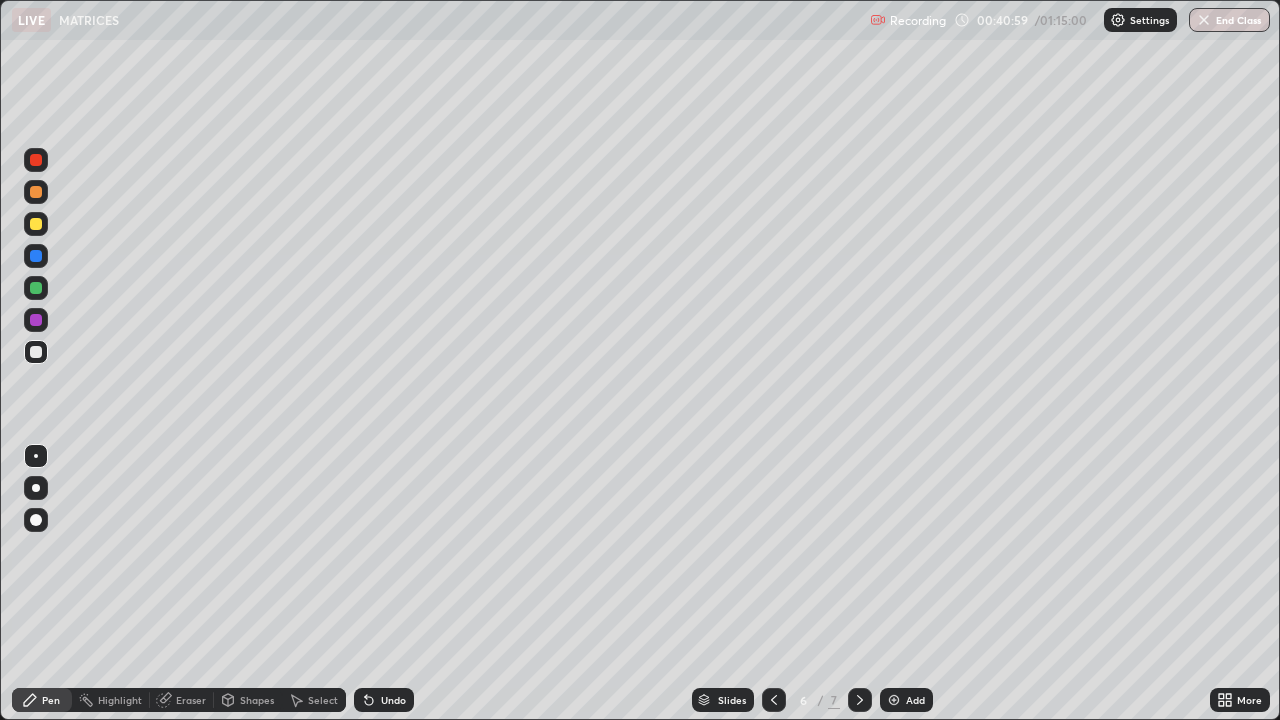 click 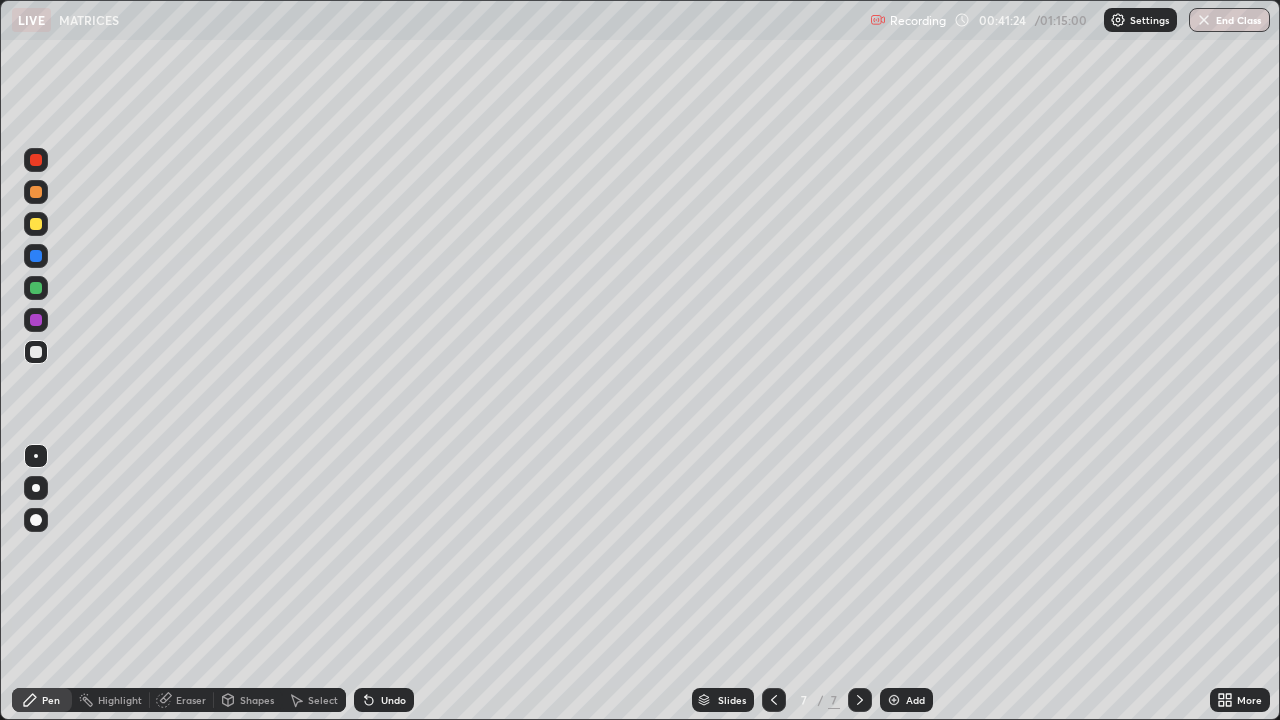click on "Eraser" at bounding box center (191, 700) 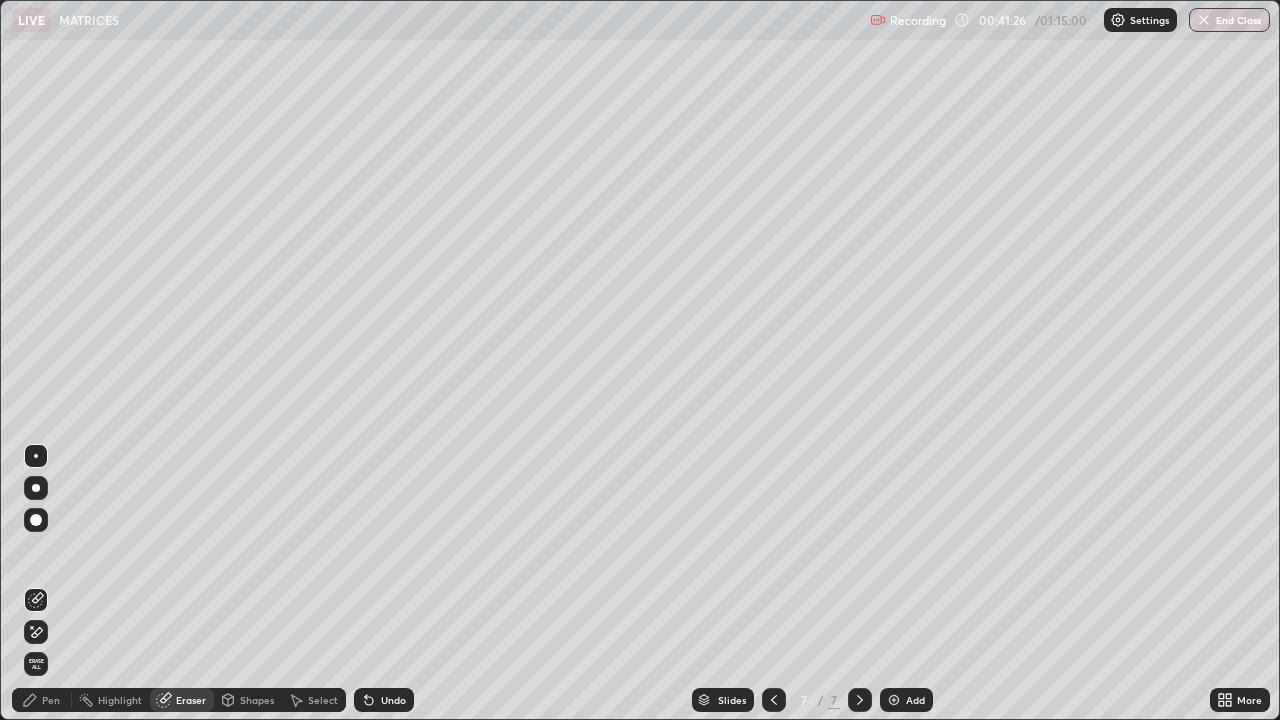click on "Pen" at bounding box center [42, 700] 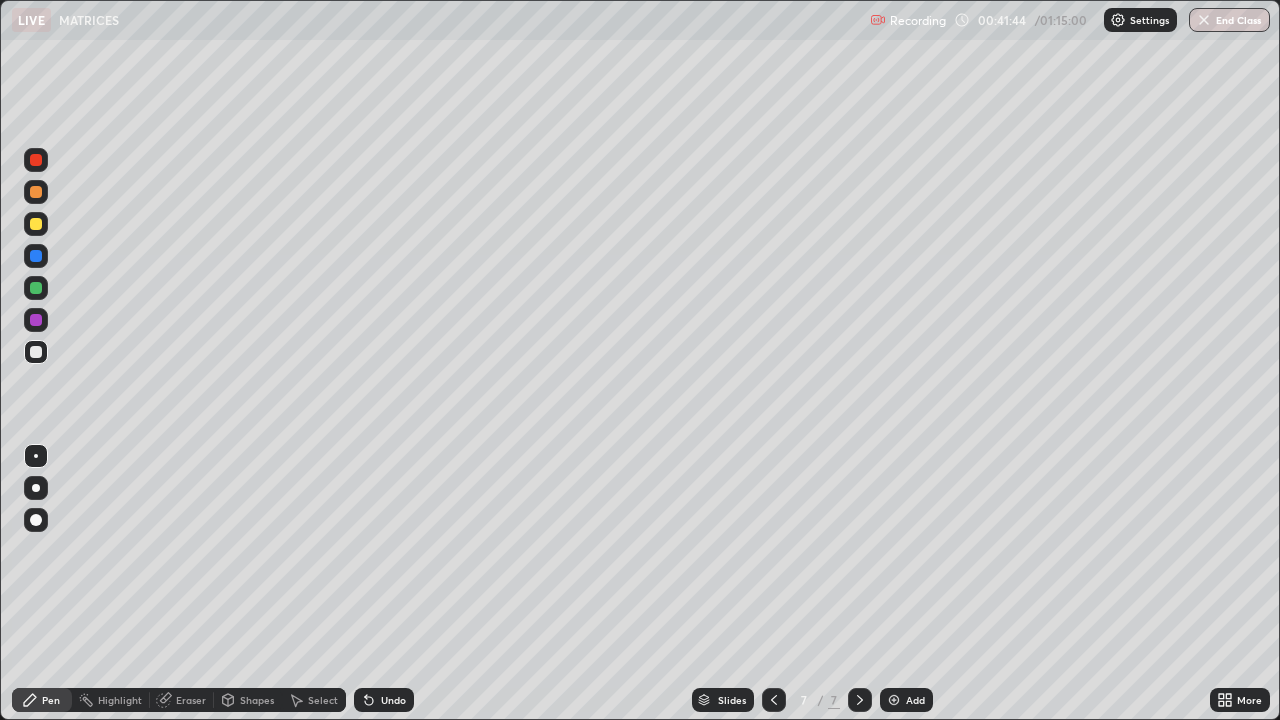 click 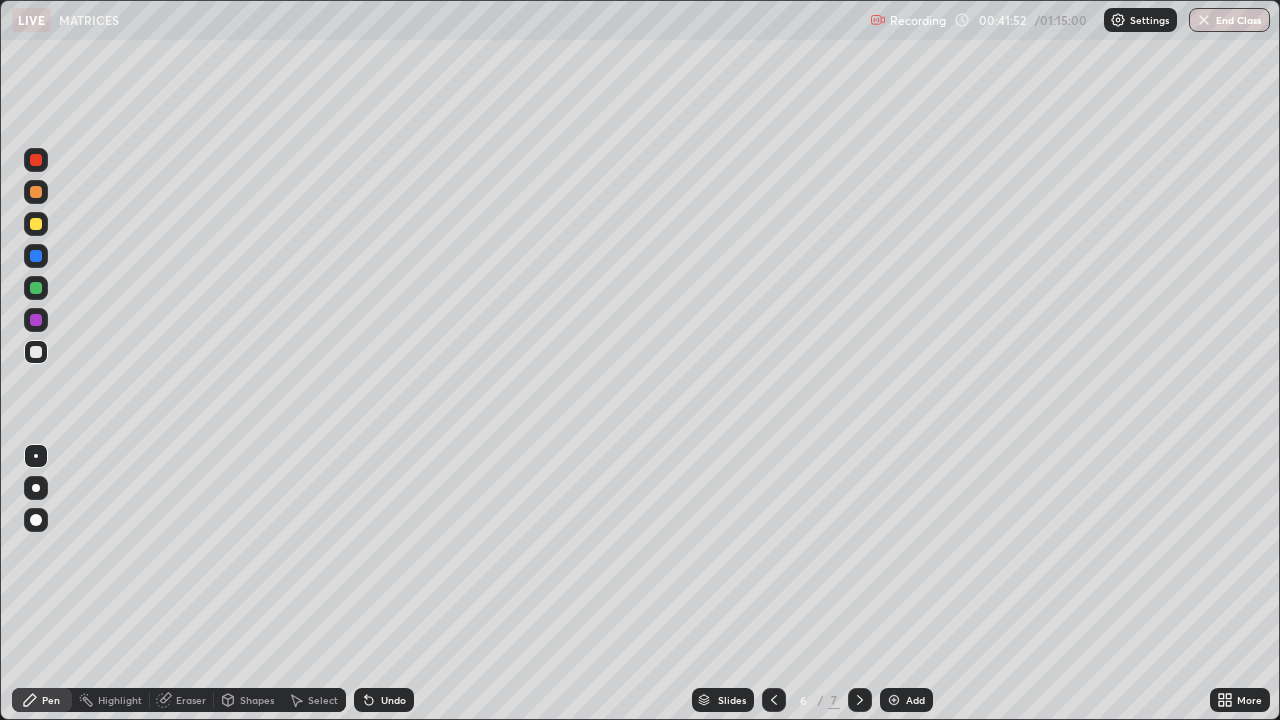 click 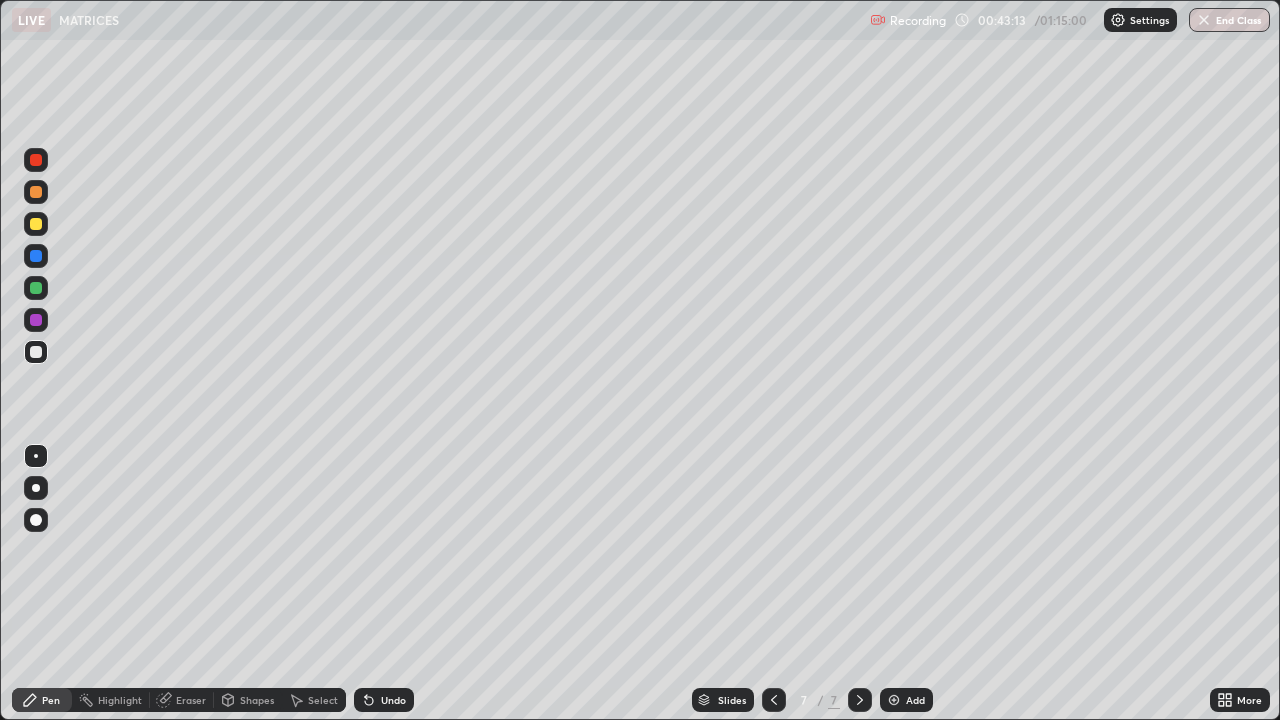 click at bounding box center (36, 256) 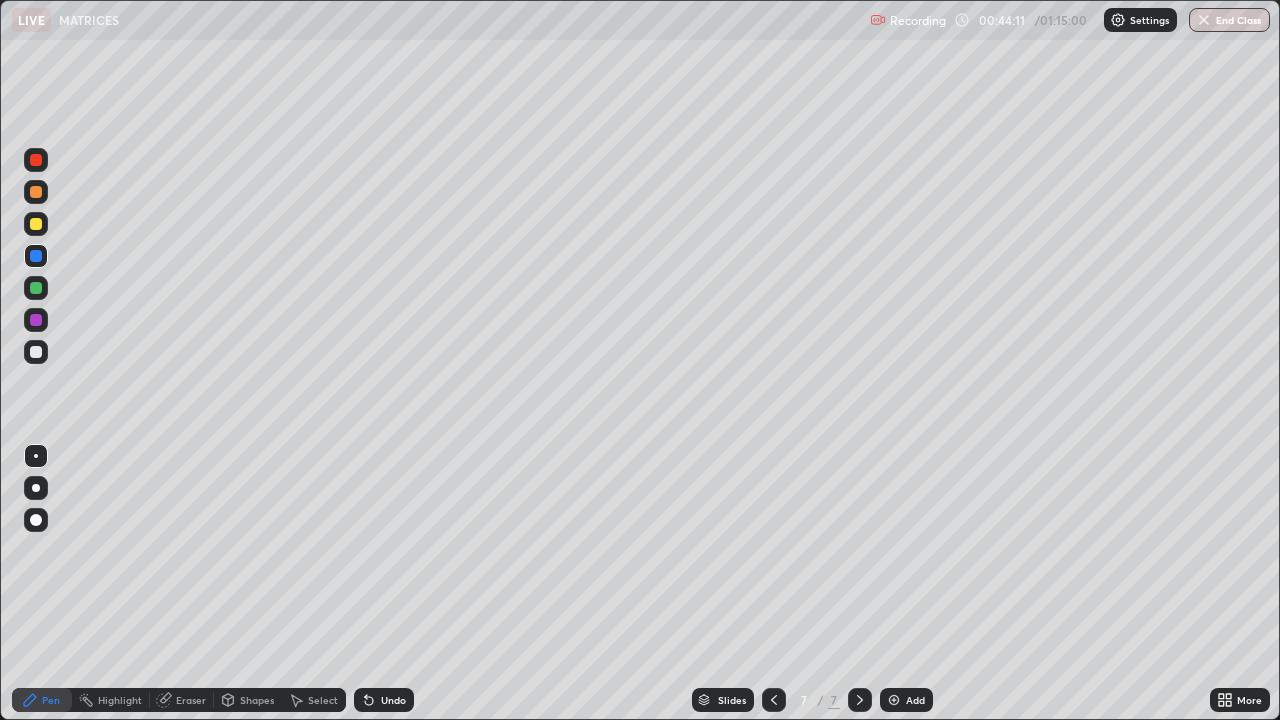 click at bounding box center [36, 352] 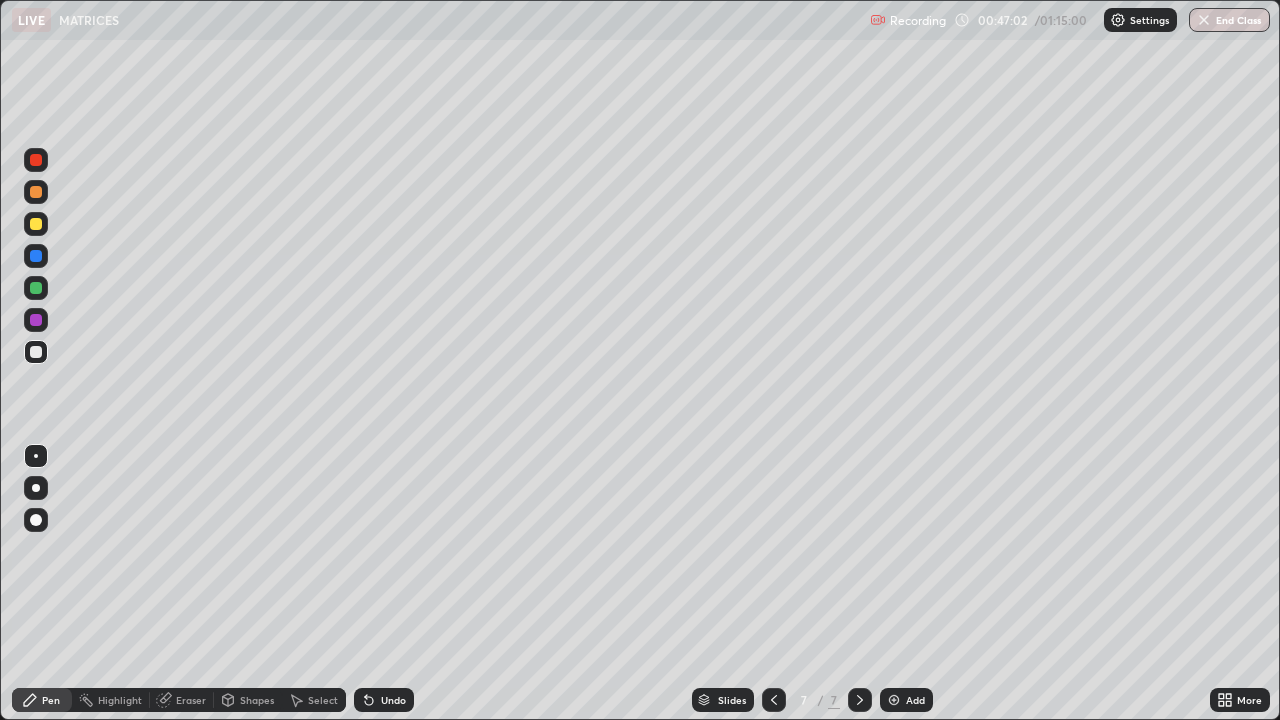 click on "Eraser" at bounding box center [191, 700] 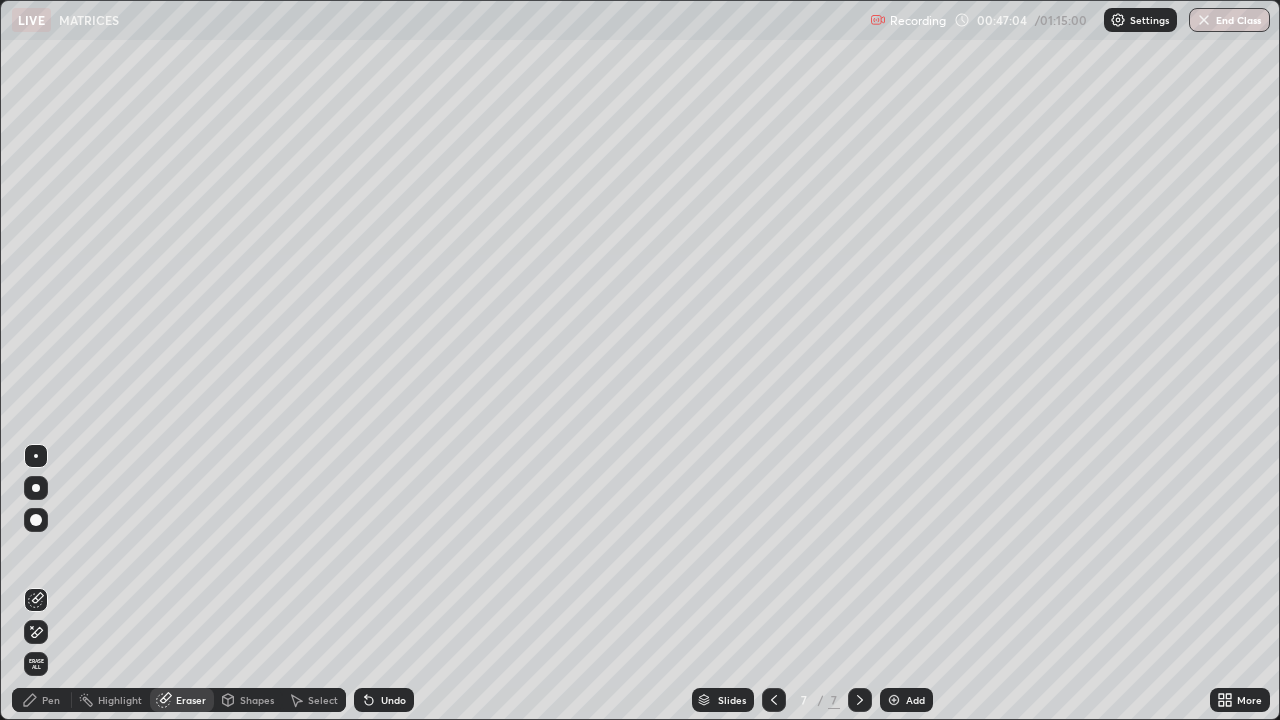 click on "Pen" at bounding box center (51, 700) 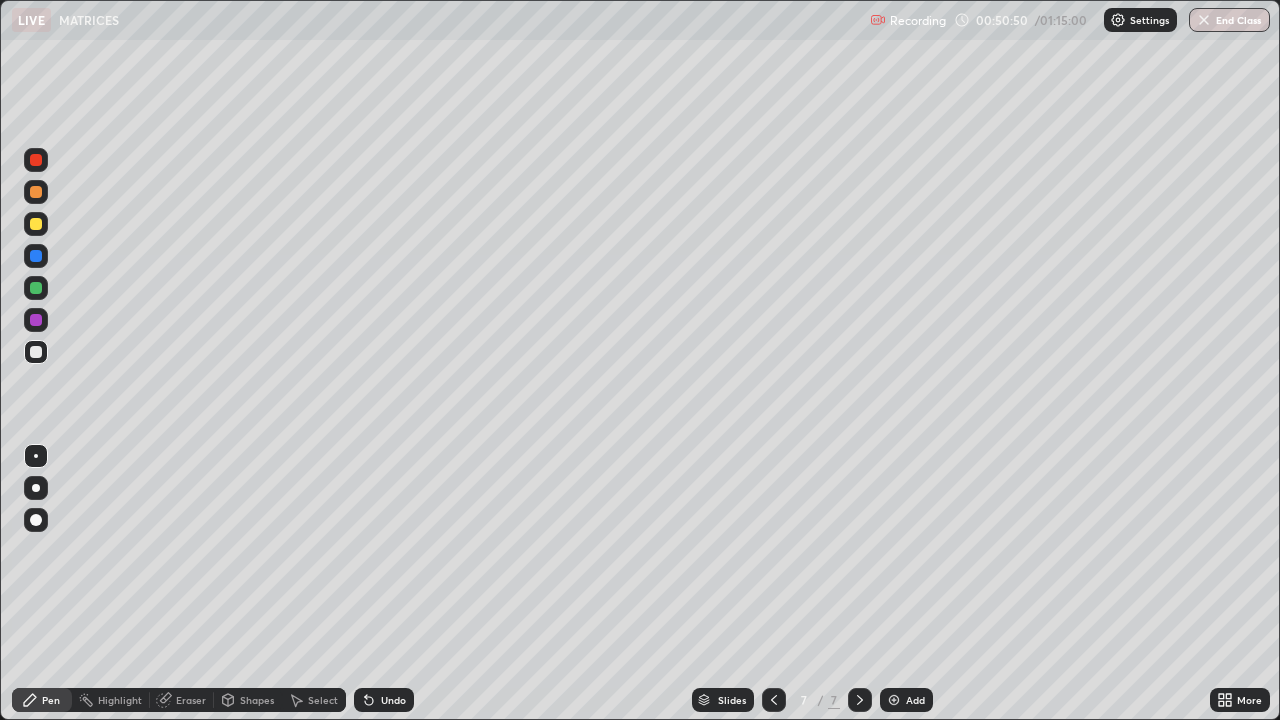 click at bounding box center [36, 256] 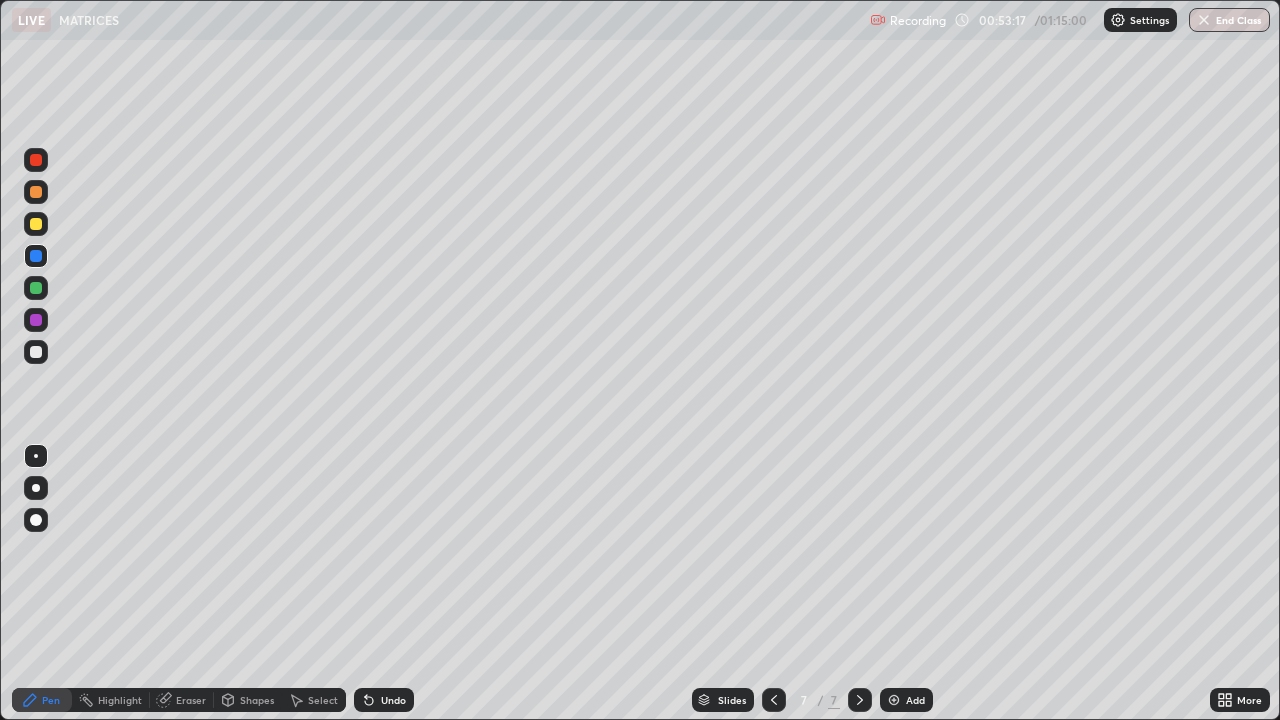 click at bounding box center [36, 352] 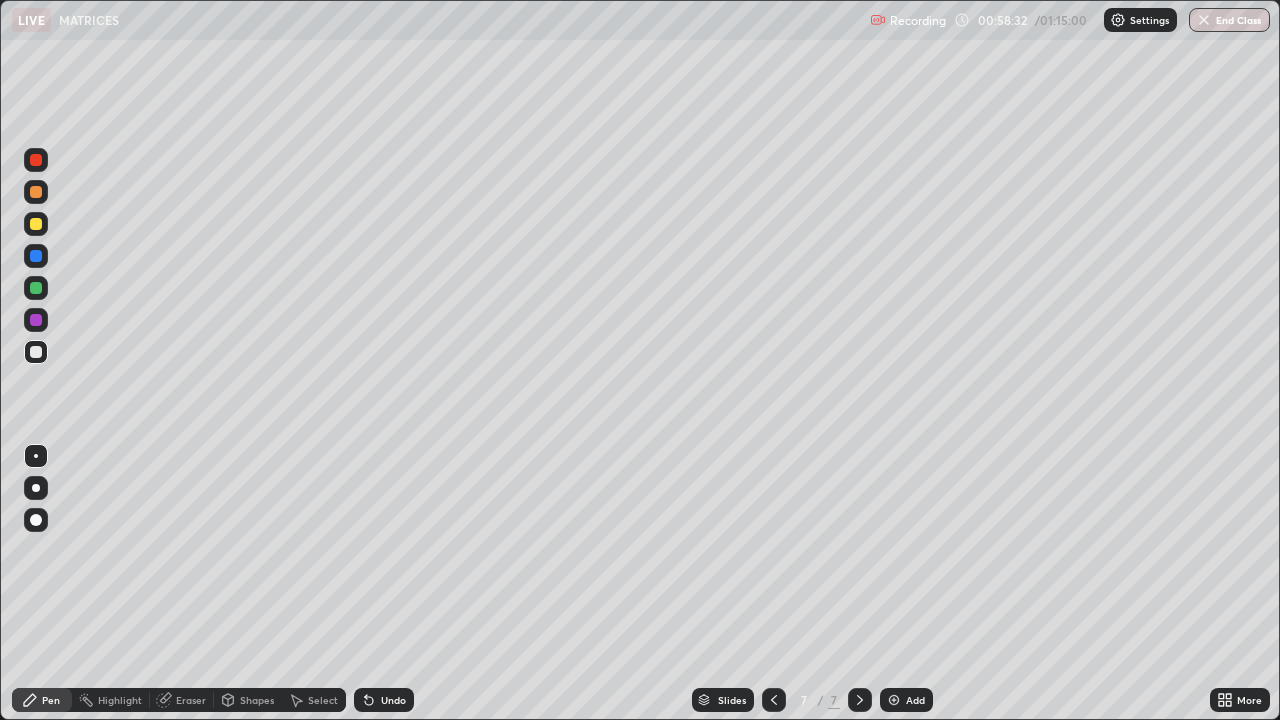 click on "Add" at bounding box center [906, 700] 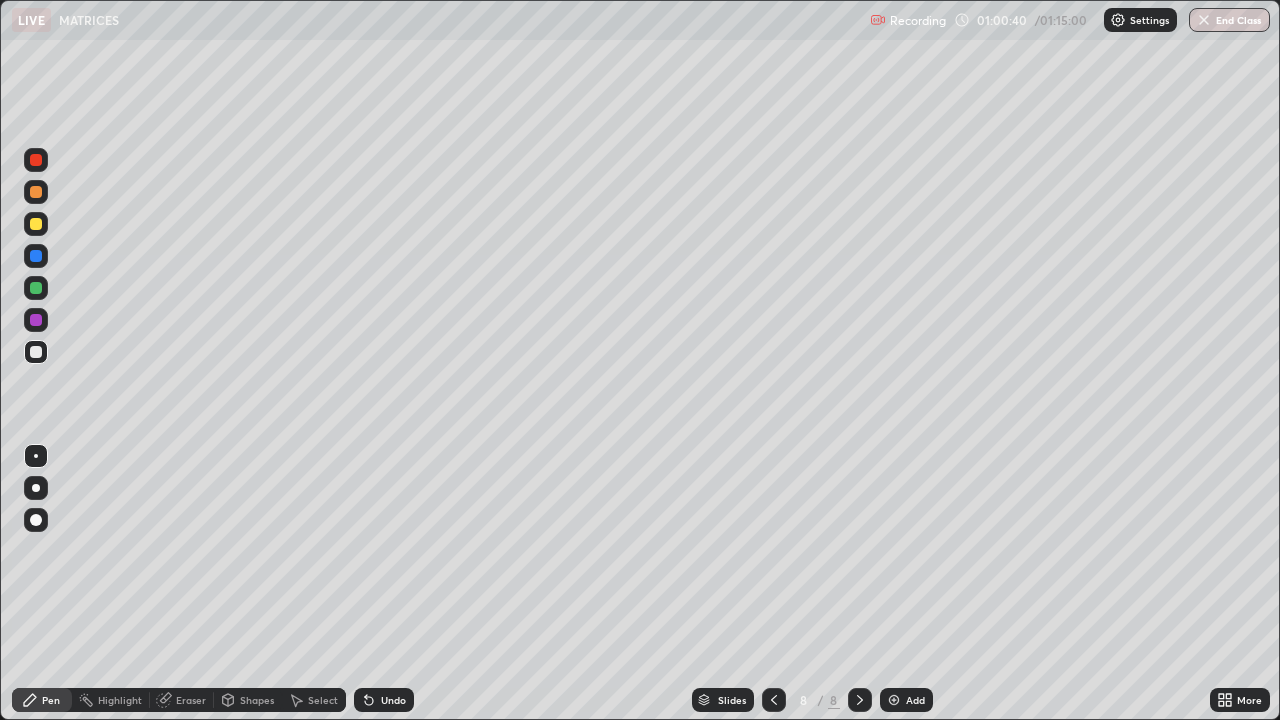 click on "Eraser" at bounding box center (191, 700) 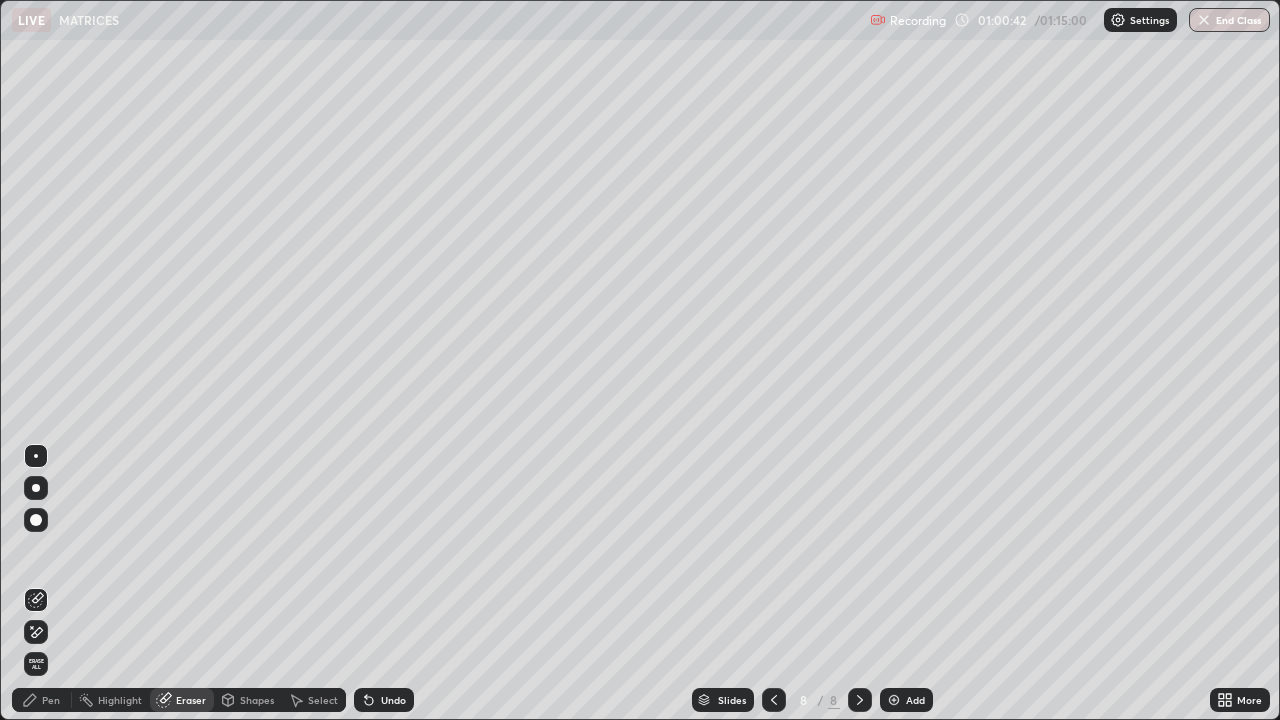 click on "Pen" at bounding box center [42, 700] 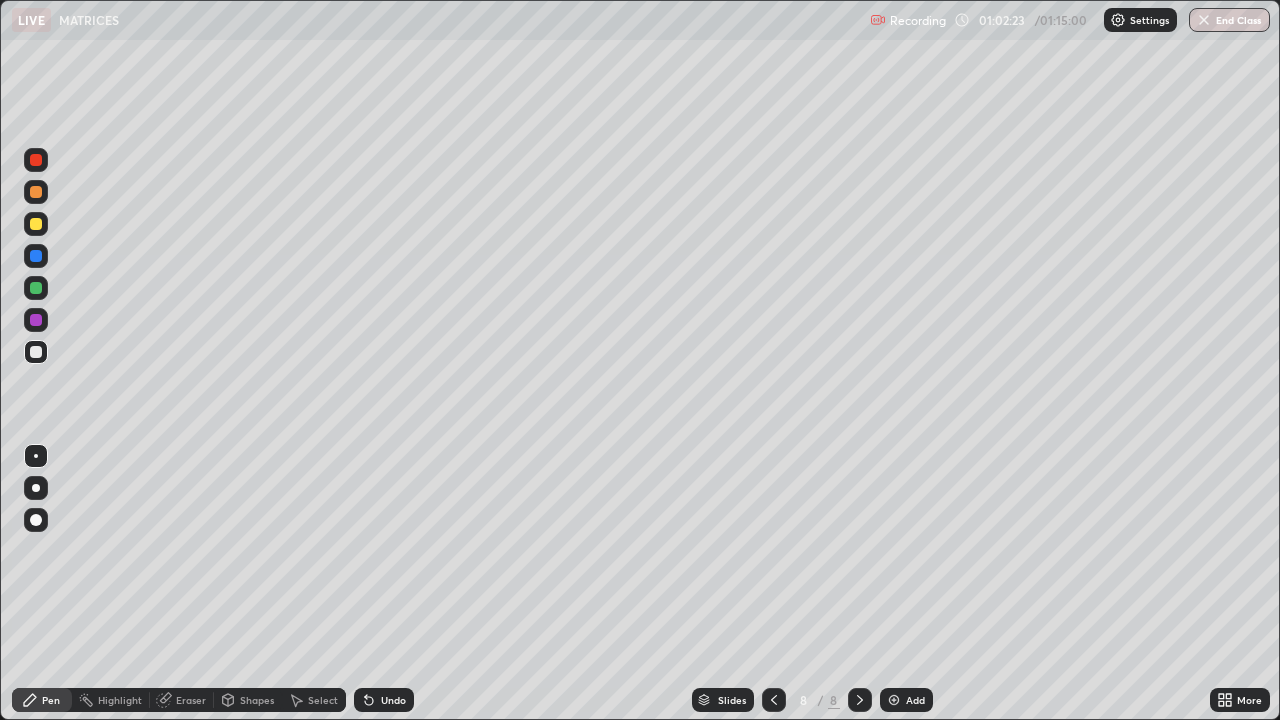 click on "Undo" at bounding box center [384, 700] 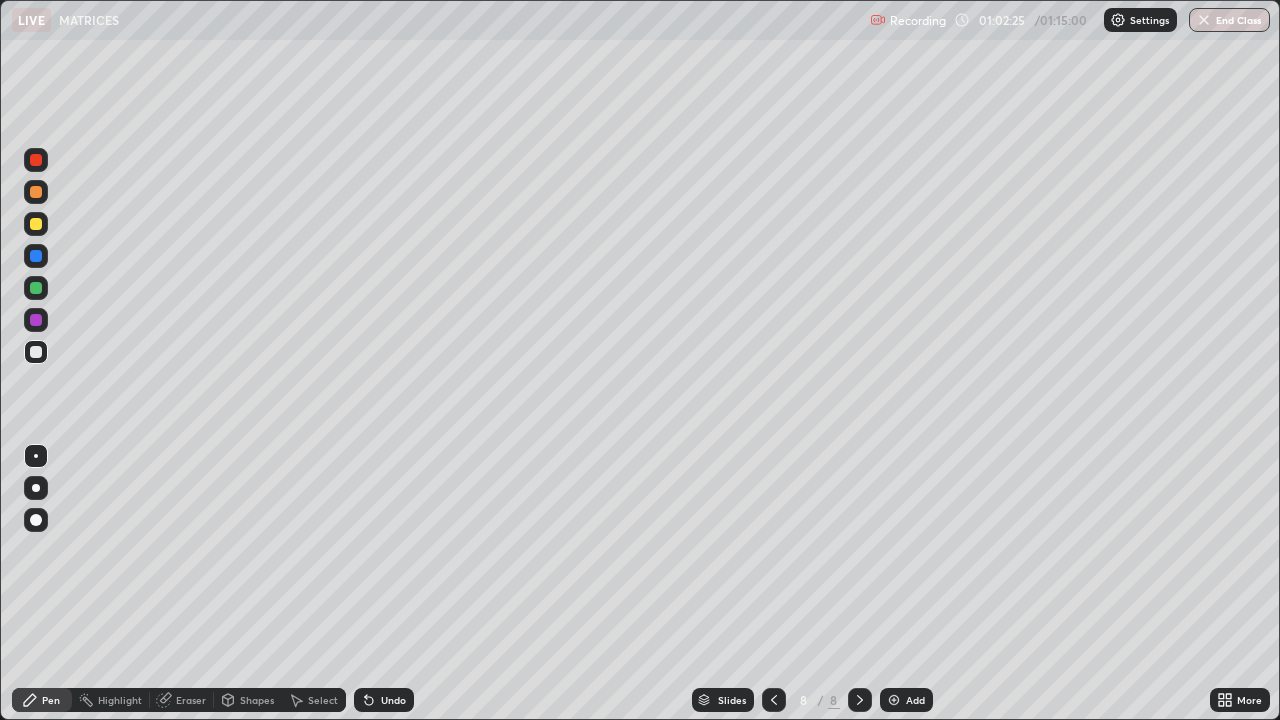 click at bounding box center (36, 352) 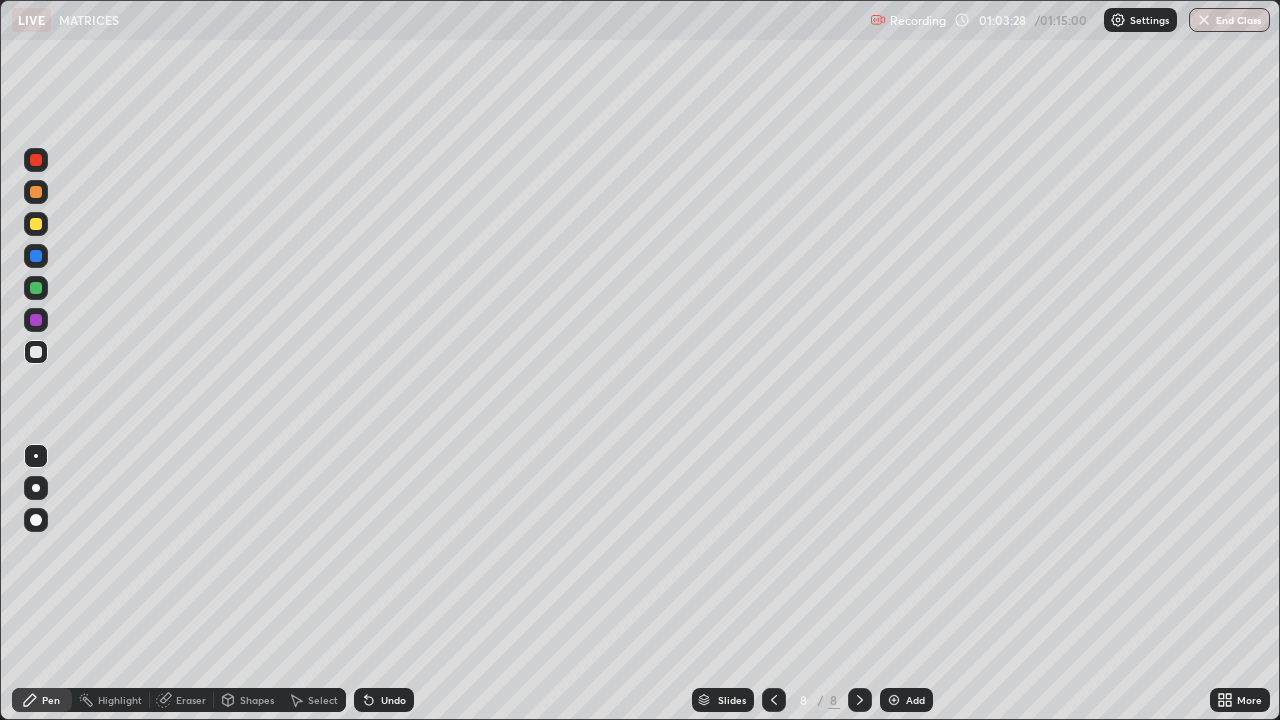 click on "Setting up your live class Unacademy team wishes you a very happy birthday! May you have a wonderful year ahead" at bounding box center (640, 360) 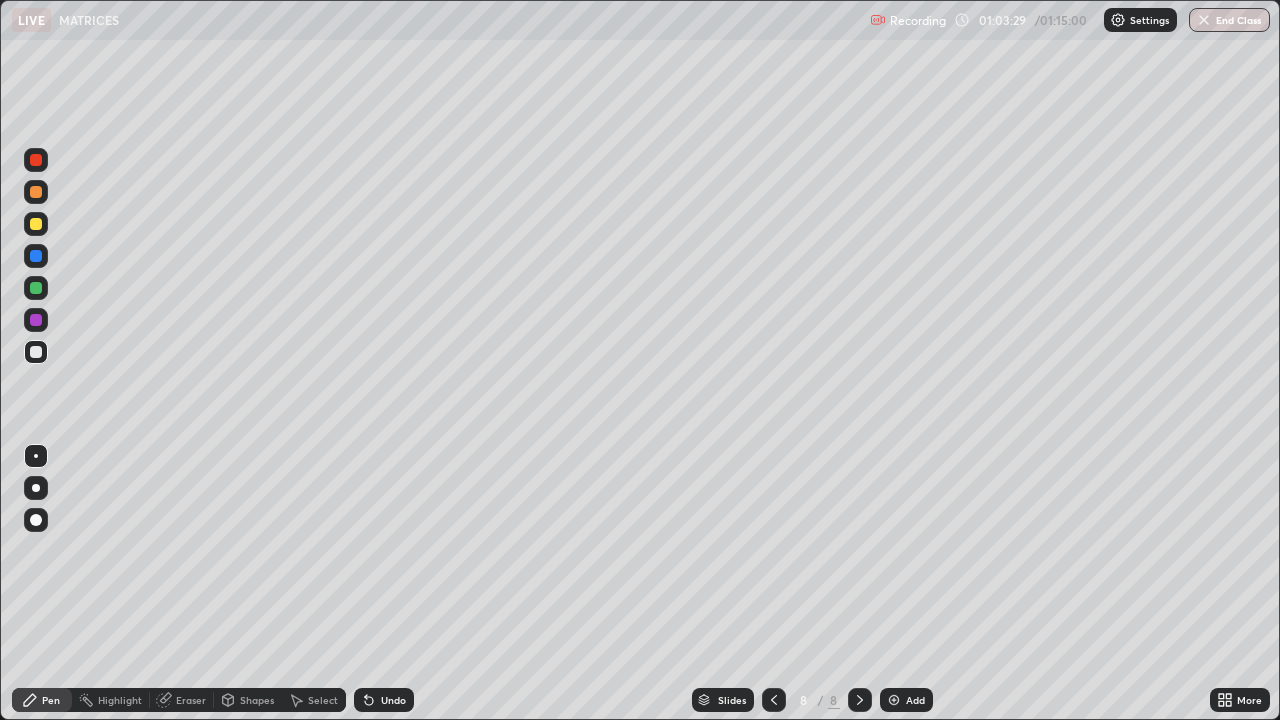 click on "Setting up your live class Unacademy team wishes you a very happy birthday! May you have a wonderful year ahead" at bounding box center [640, 360] 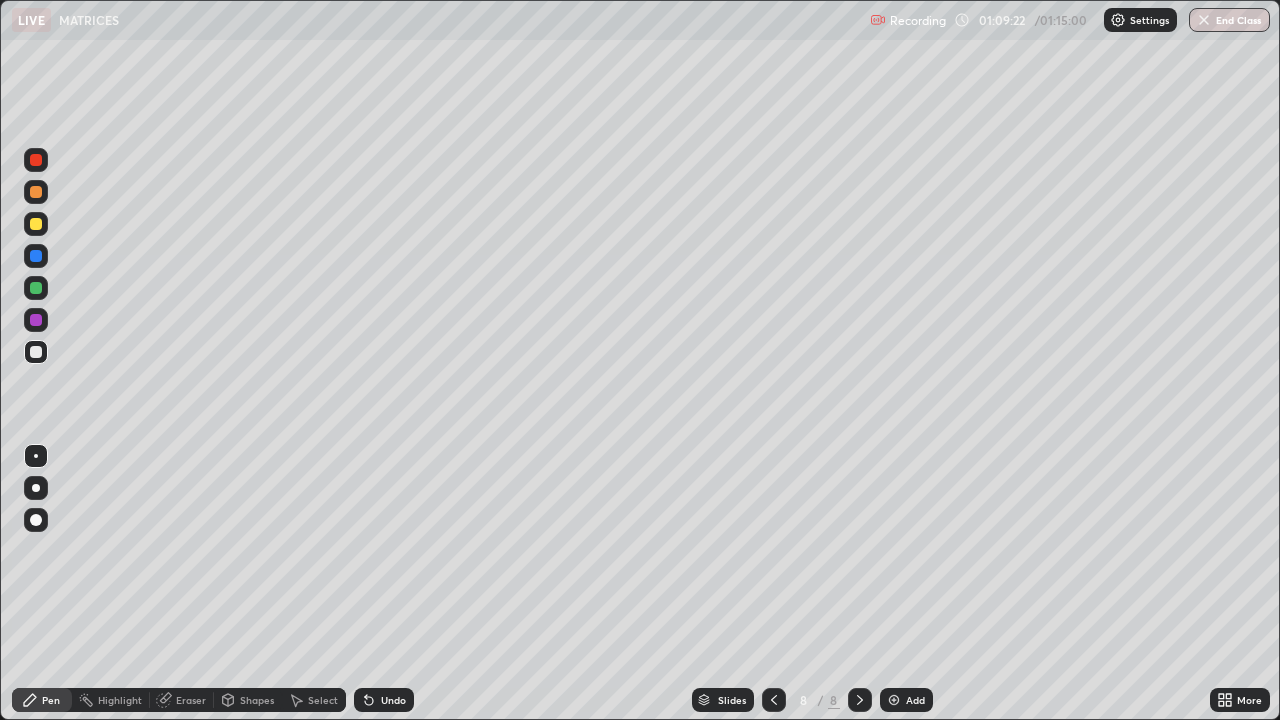 click on "Setting up your live class Unacademy team wishes you a very happy birthday! May you have a wonderful year ahead" at bounding box center [640, 360] 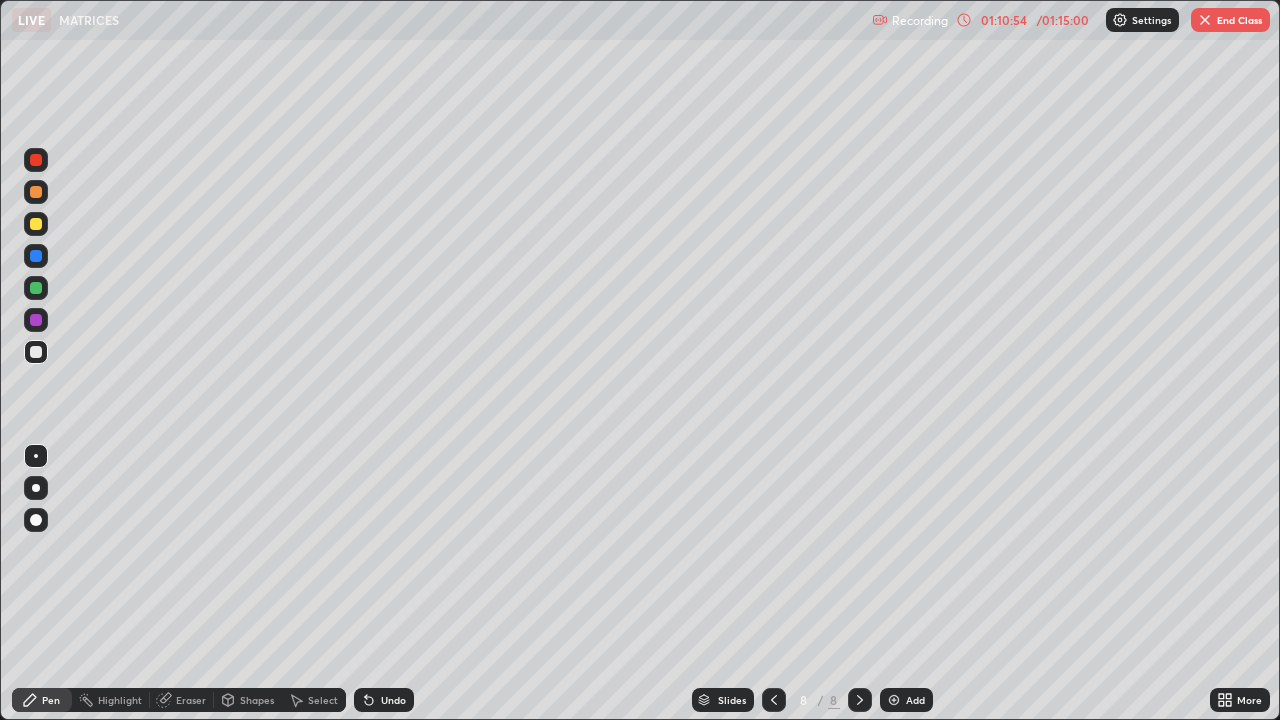 click on "Slides 8 / 8 Add" at bounding box center [812, 700] 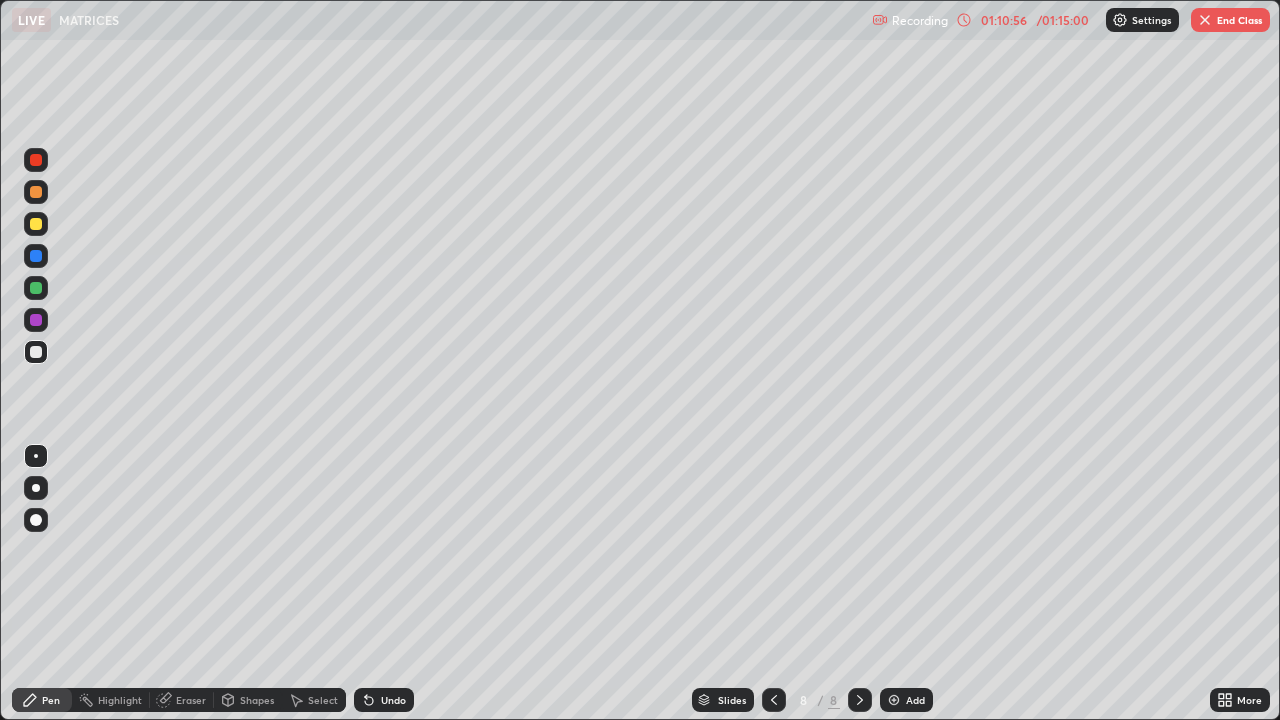 click on "Undo" at bounding box center [384, 700] 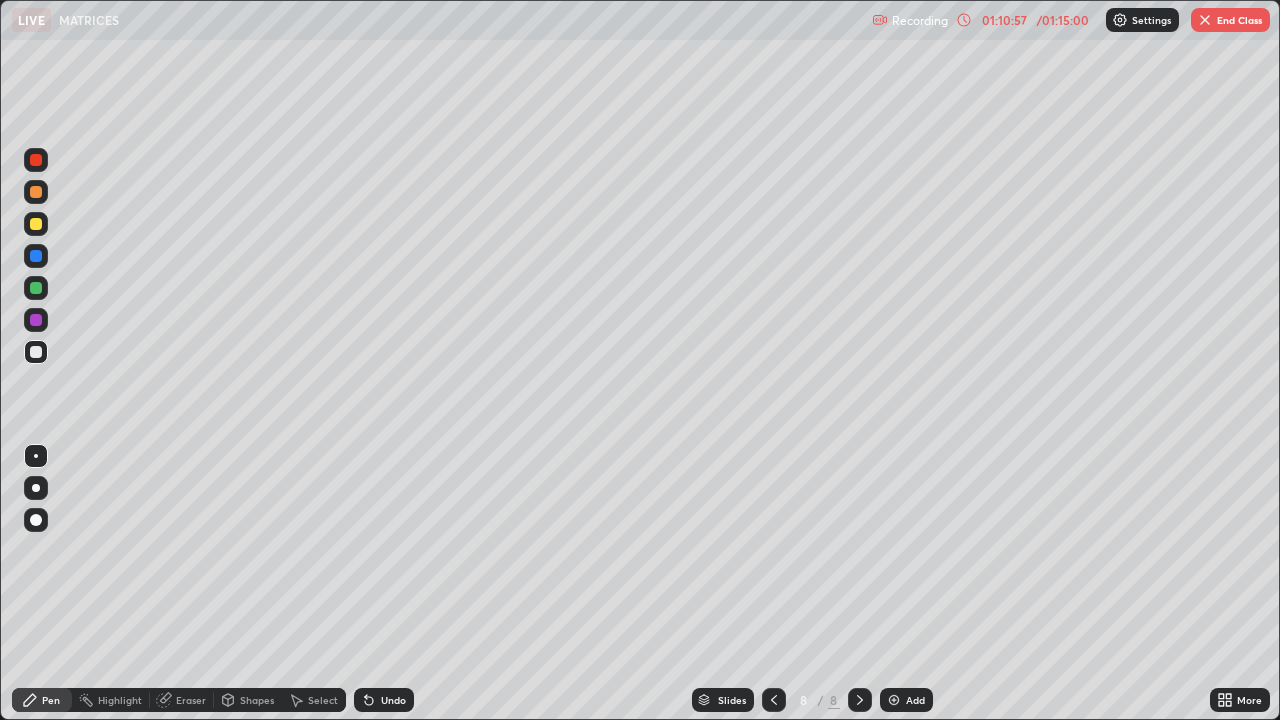 click on "Undo" at bounding box center (384, 700) 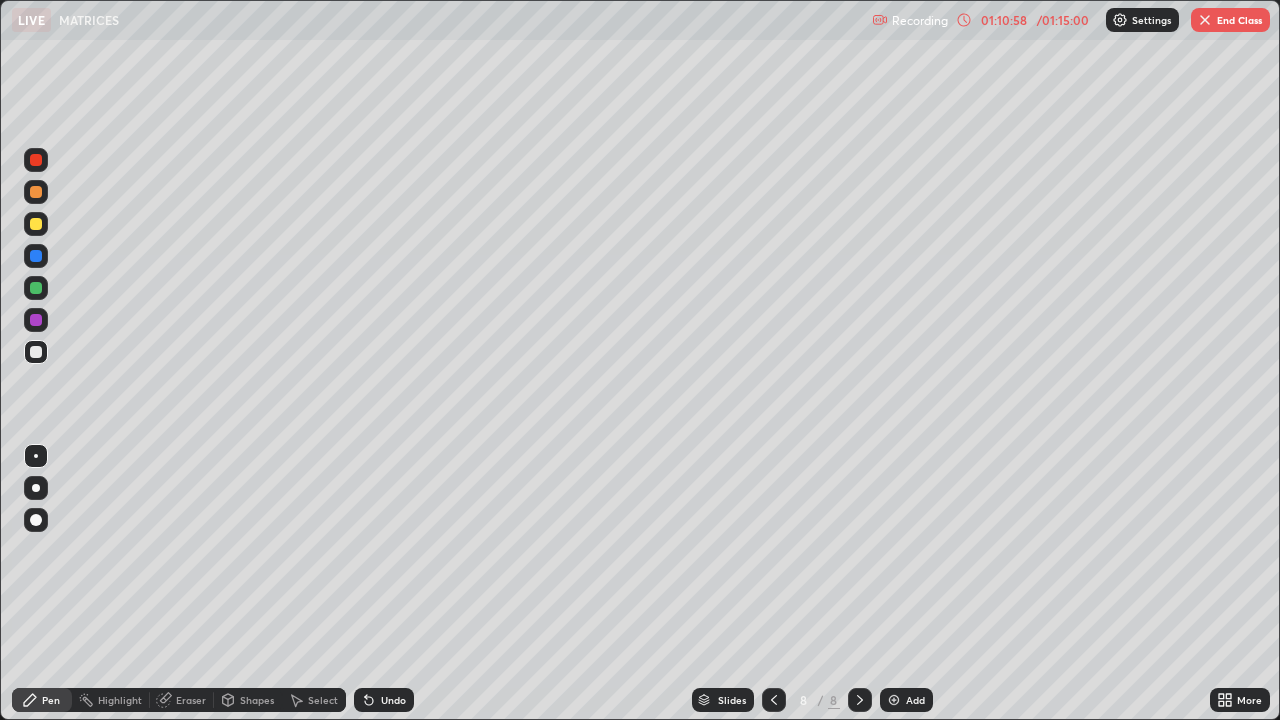 click on "Undo" at bounding box center [384, 700] 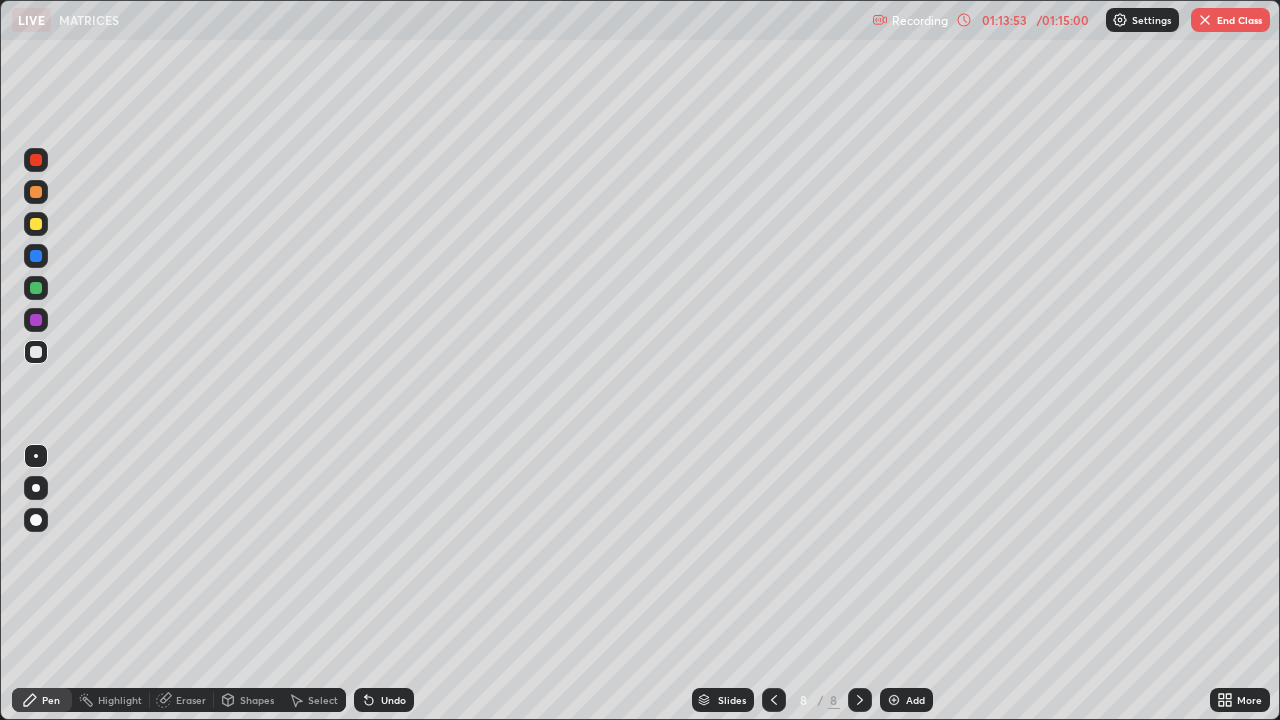 click at bounding box center (894, 700) 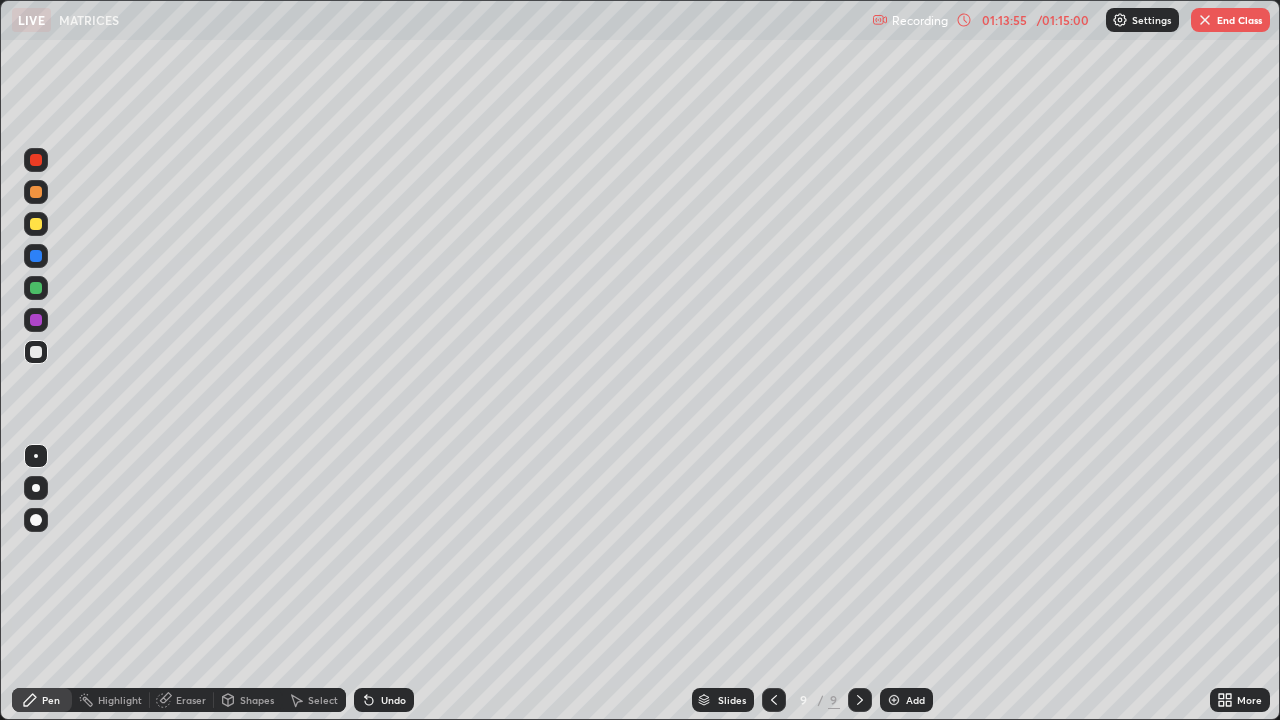 click on "End Class" at bounding box center [1230, 20] 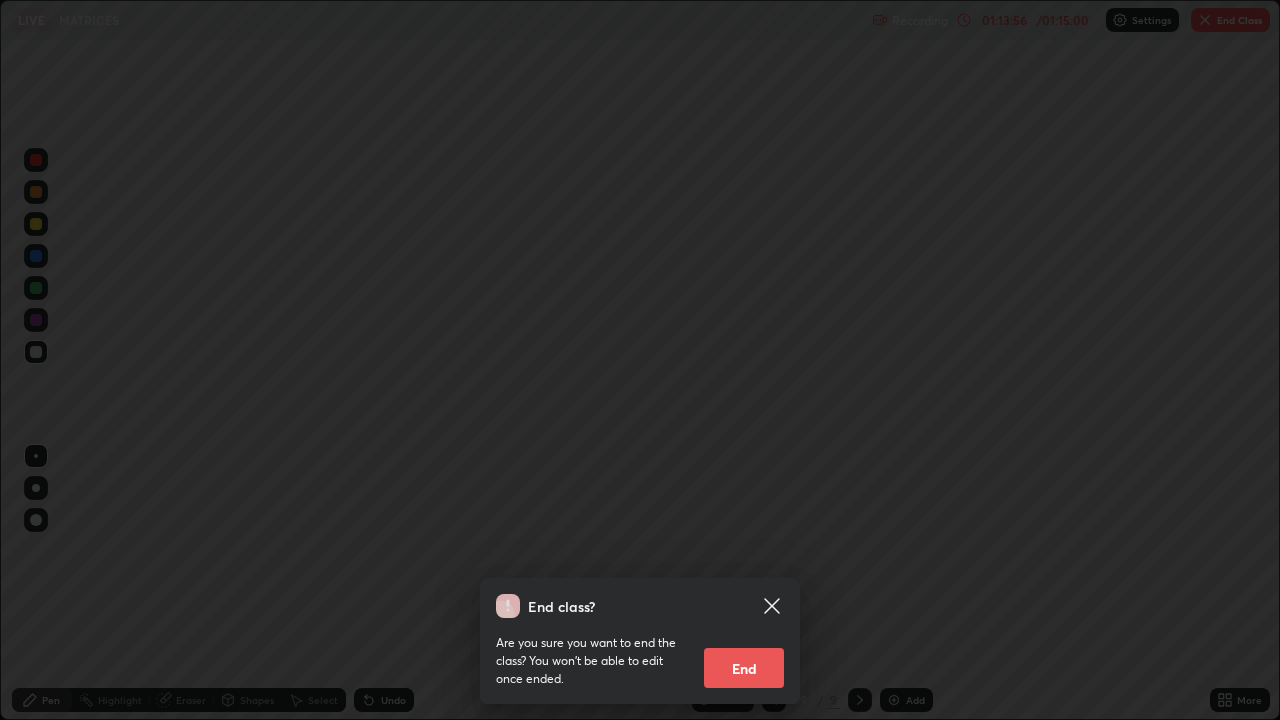 click on "End" at bounding box center [744, 668] 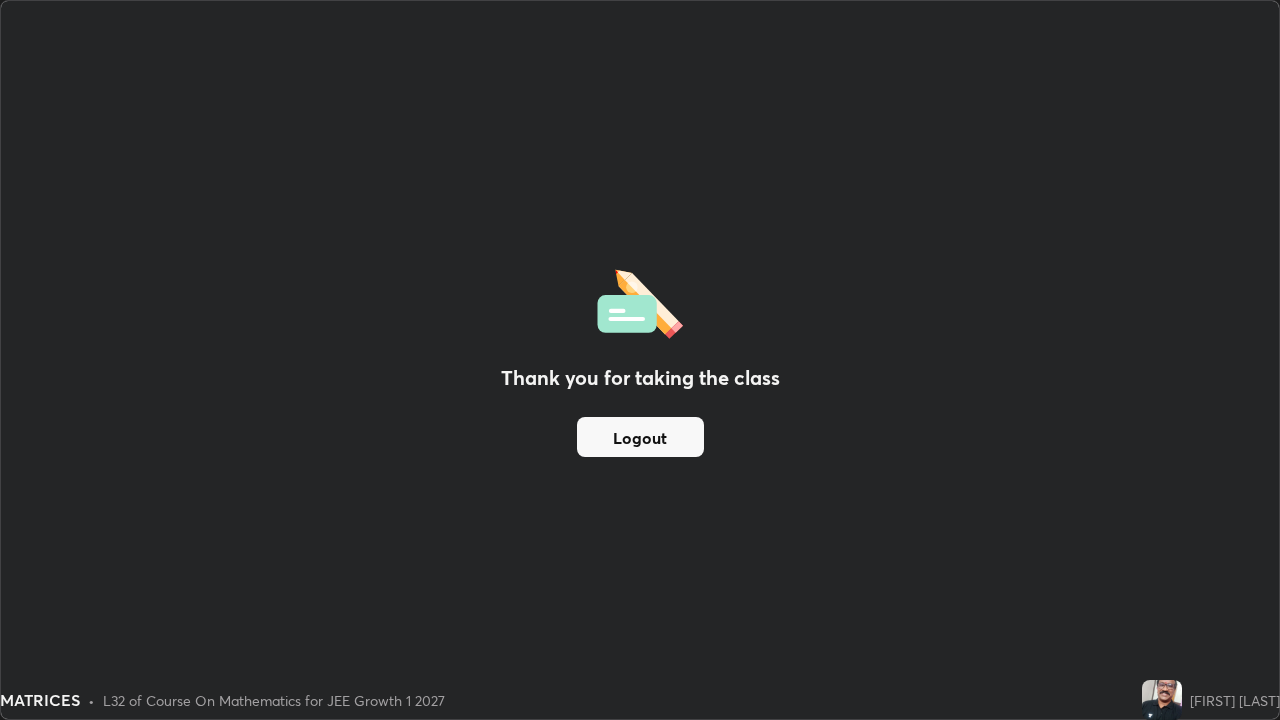 click on "Logout" at bounding box center [640, 437] 